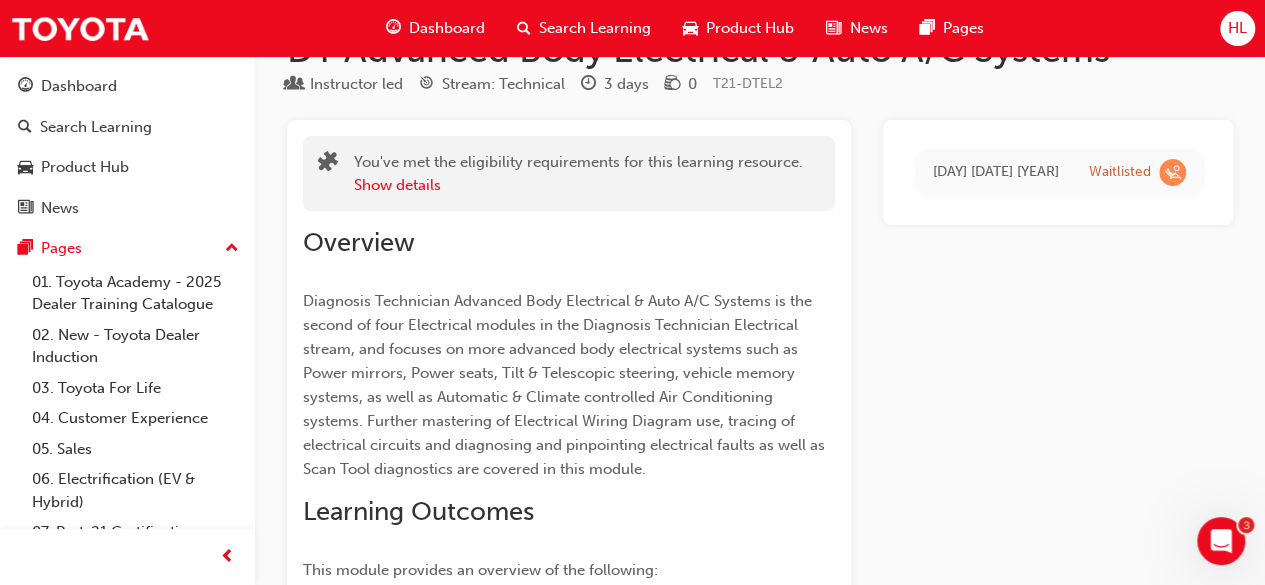 scroll, scrollTop: 264, scrollLeft: 0, axis: vertical 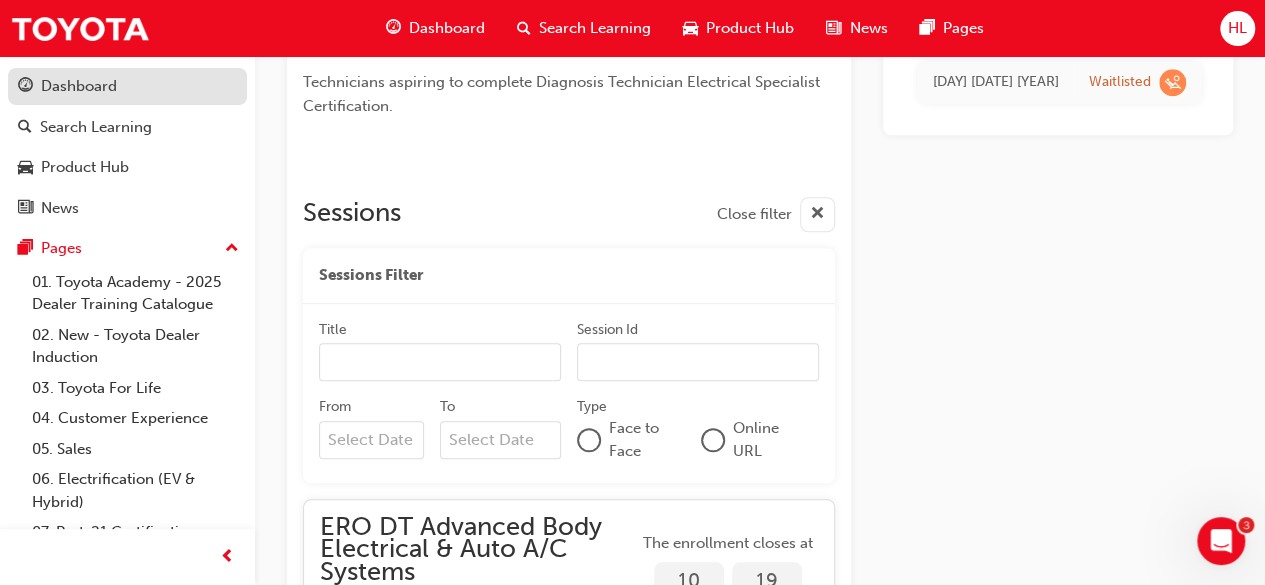 click on "Dashboard" at bounding box center (79, 86) 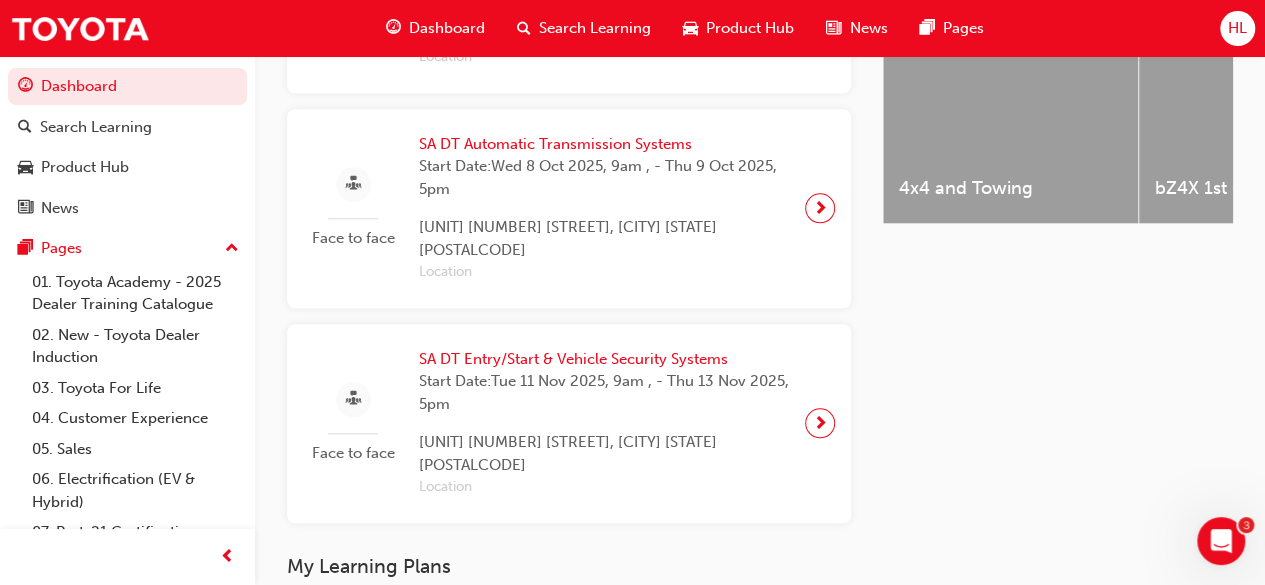 scroll, scrollTop: 900, scrollLeft: 0, axis: vertical 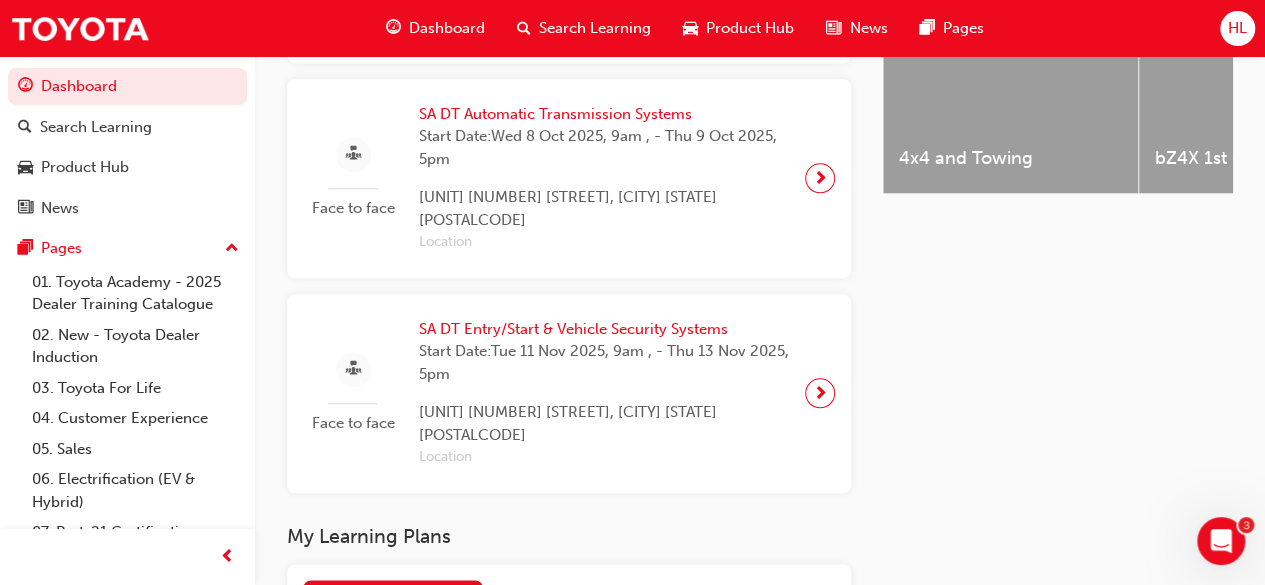 click on "Latest News Show all Welcome to your new Training Resource Centre Revolutionise the way you access and manage your learning resources. Product Hub Show all 4x4 and Towing bZ4X 1st Generation C-HR 2nd Generation Camry 9th Generation Coaster 4th Generation Connected Services Corolla Cross Corolla Hatch 12th Generation Corolla Sedan 12th Generation Electrification Technology Fortuner 2nd Generation Facelift GR Supra GR Yaris 1st Generation GR86 Granvia HiAce 6th Generation HiLux 8th Generation Facelift Kluger 4th Generation LandCruiser 300 Series LandCruiser 70 Mirai 2nd Generation MyToyota Connect Prado 4th Generation [YEAR] Prado 5th Generation RAV4 5th Generation RAV4 All-New 6th Generation ([YEAR]) Tundra Yaris Cross Yaris Hatch 4th Generation" at bounding box center (1058, 639) 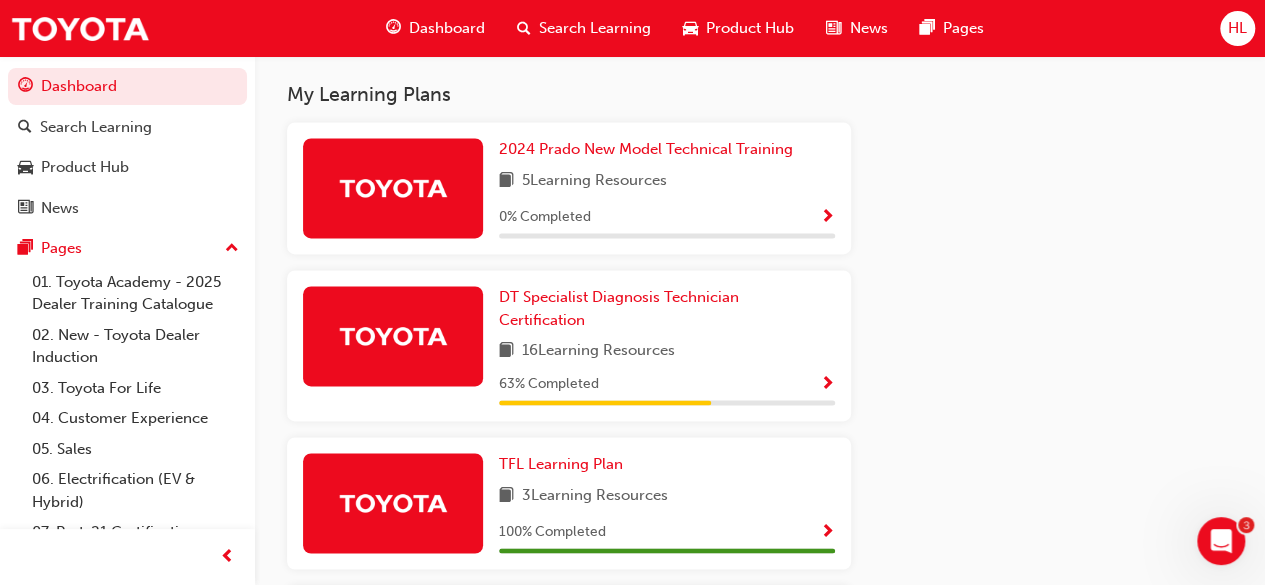 scroll, scrollTop: 1200, scrollLeft: 0, axis: vertical 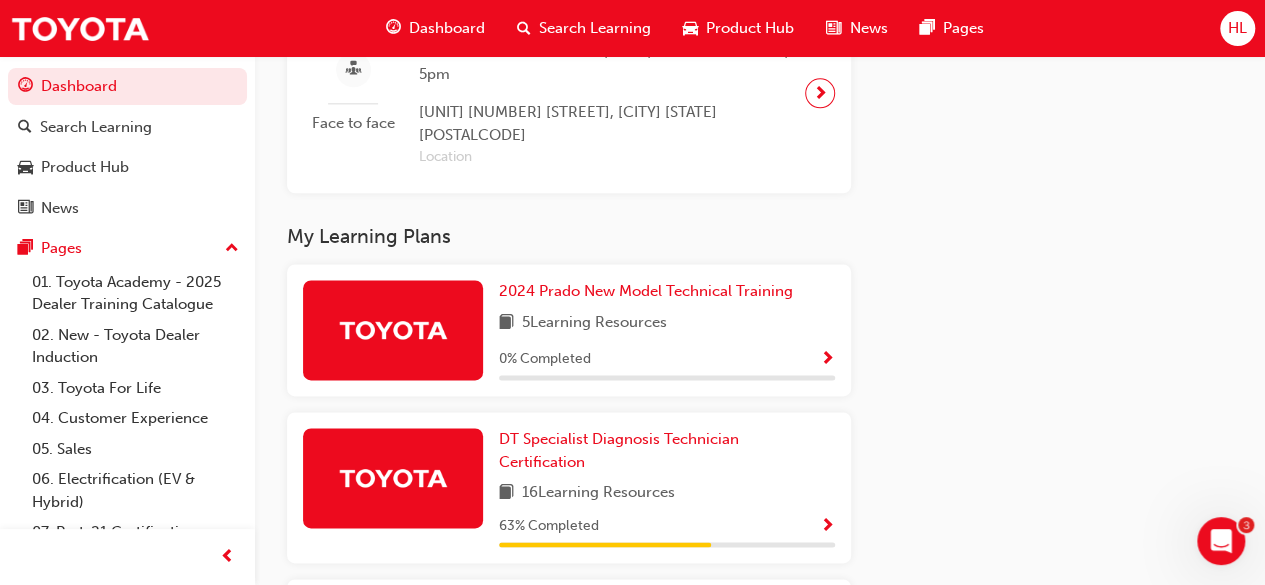 click at bounding box center (827, 527) 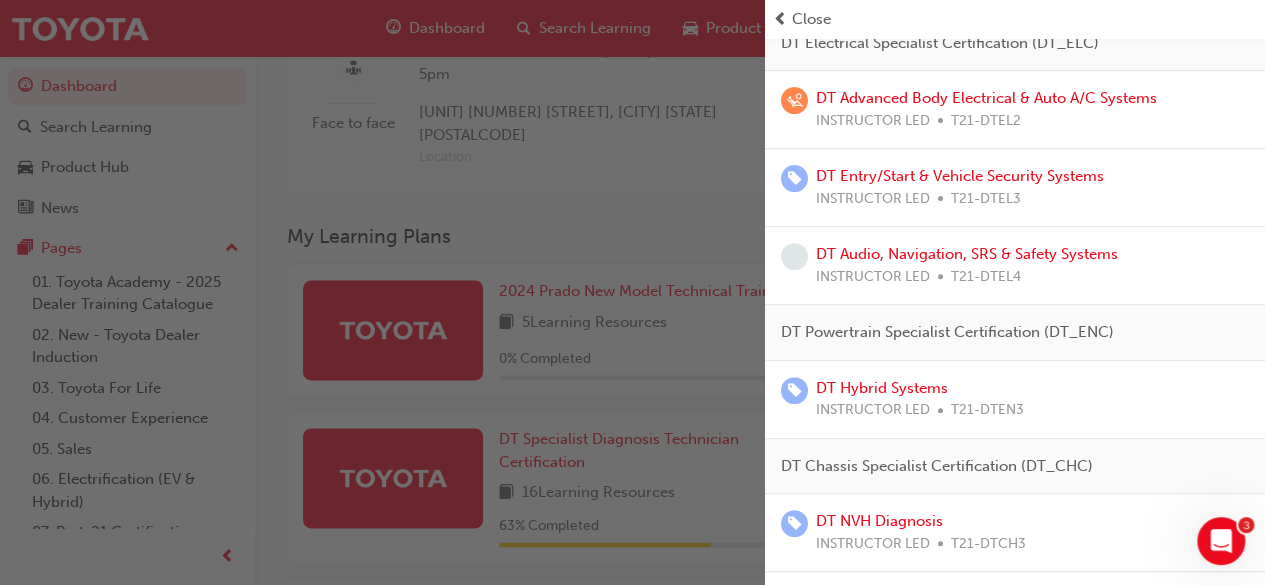 scroll, scrollTop: 306, scrollLeft: 0, axis: vertical 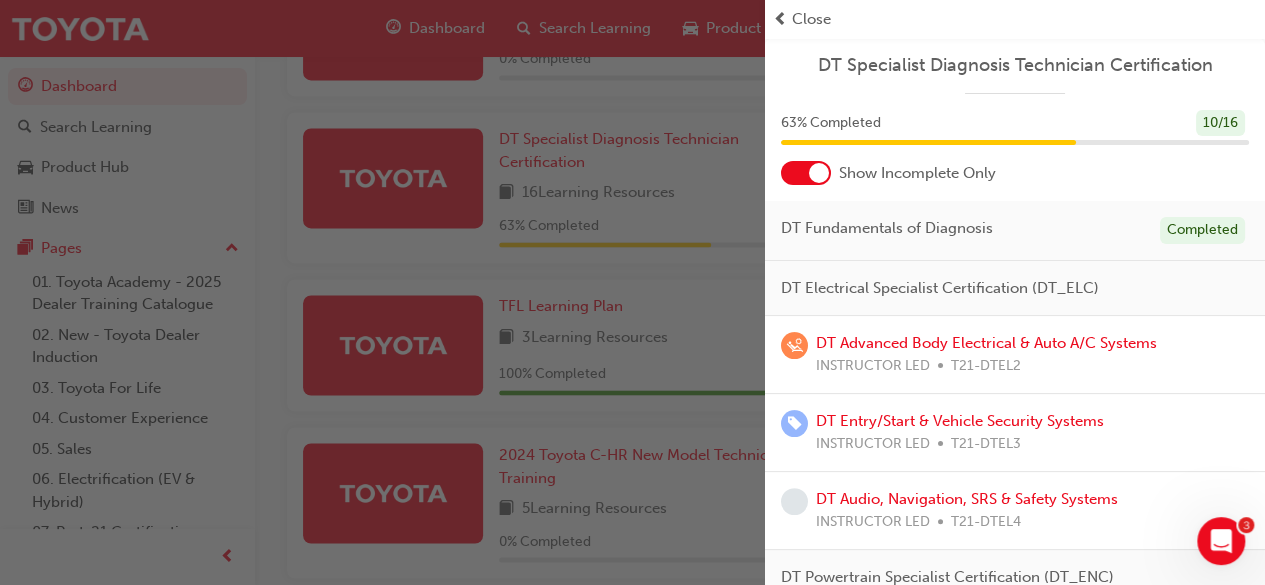 click on "DT Electrical Specialist Certification (DT_ELC)" at bounding box center [940, 288] 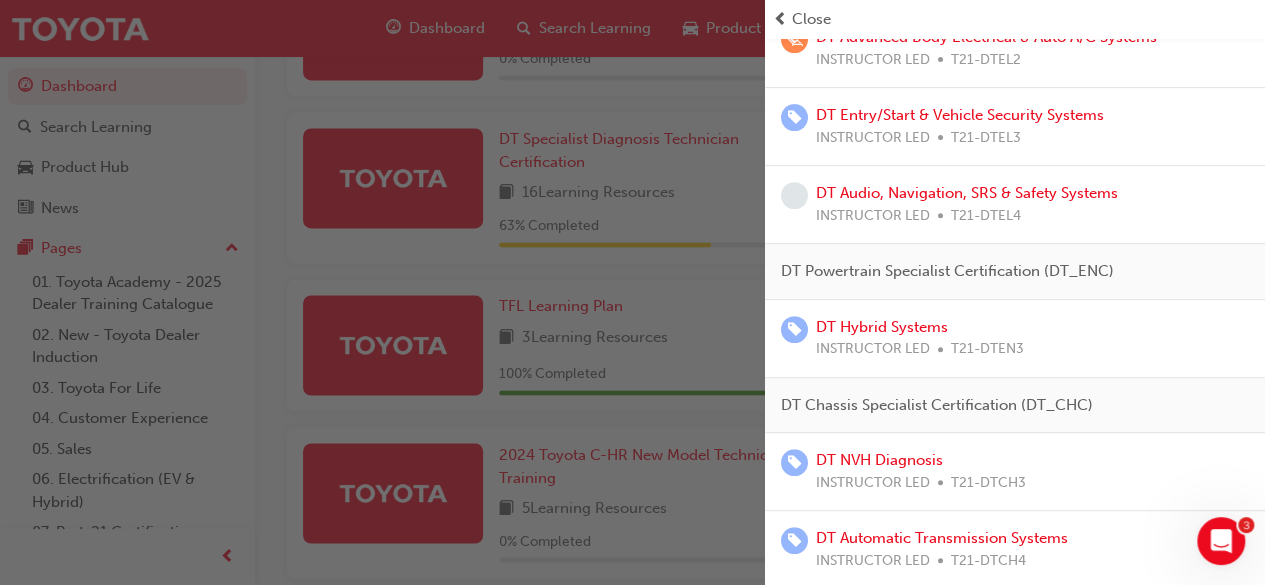 scroll, scrollTop: 6, scrollLeft: 0, axis: vertical 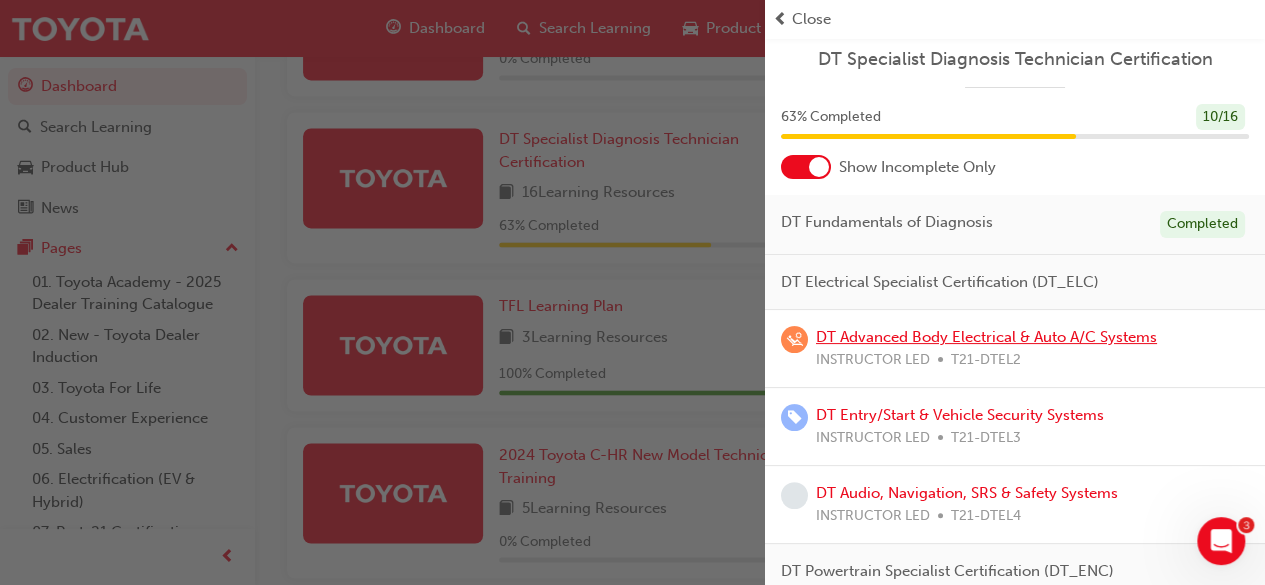 click on "DT Advanced Body Electrical & Auto A/C Systems" at bounding box center [986, 337] 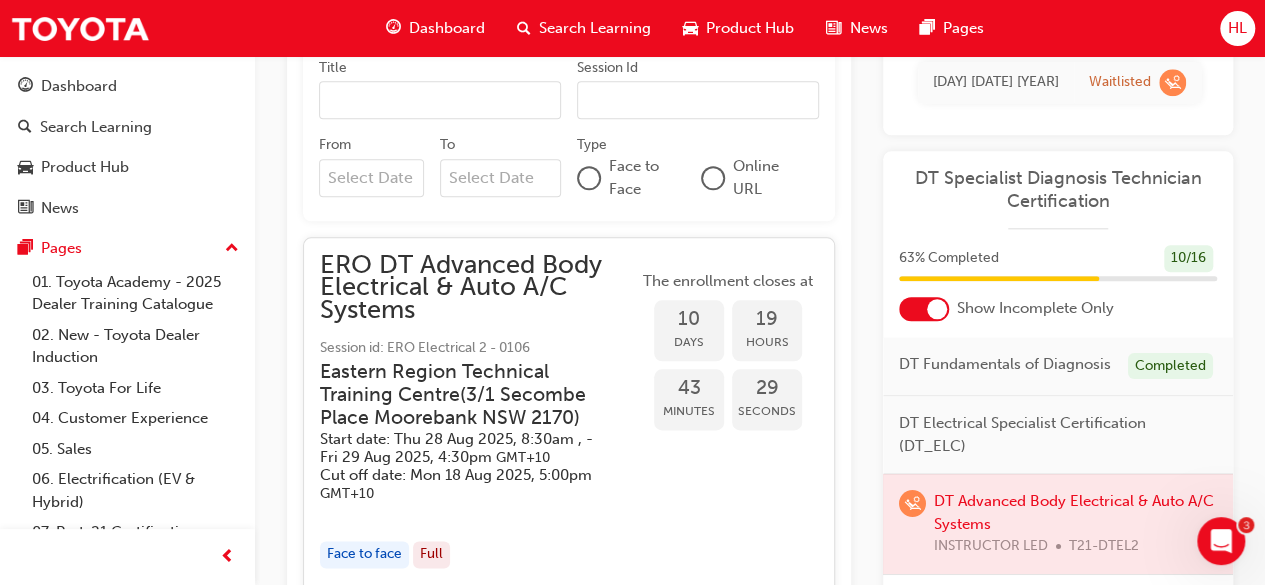scroll, scrollTop: 780, scrollLeft: 0, axis: vertical 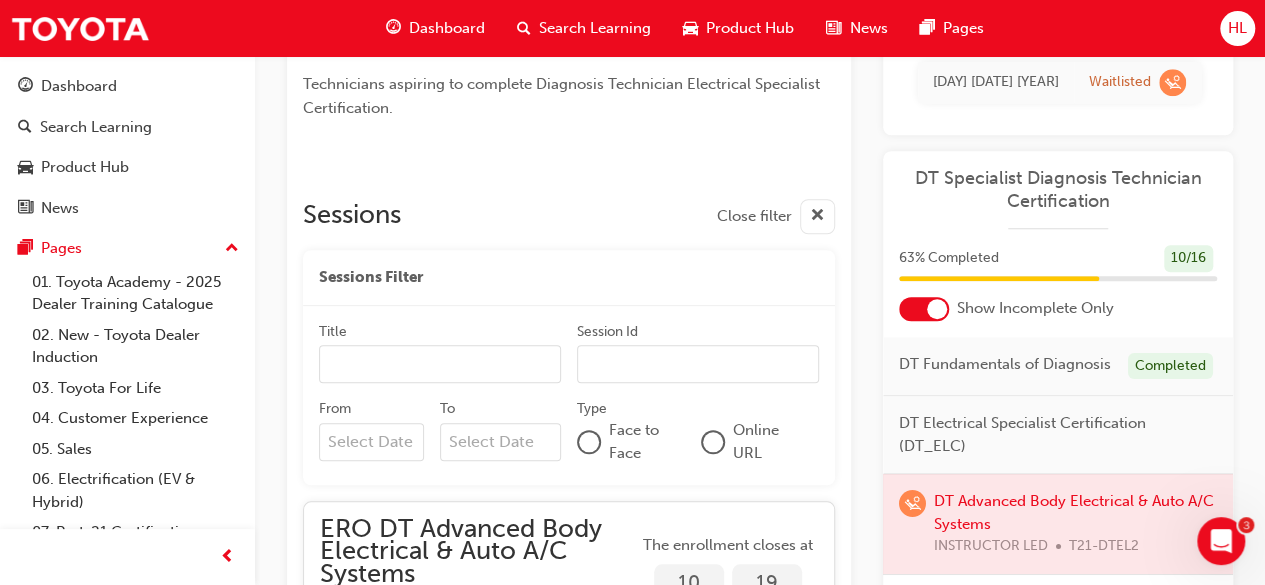 click on "Title" at bounding box center [440, 364] 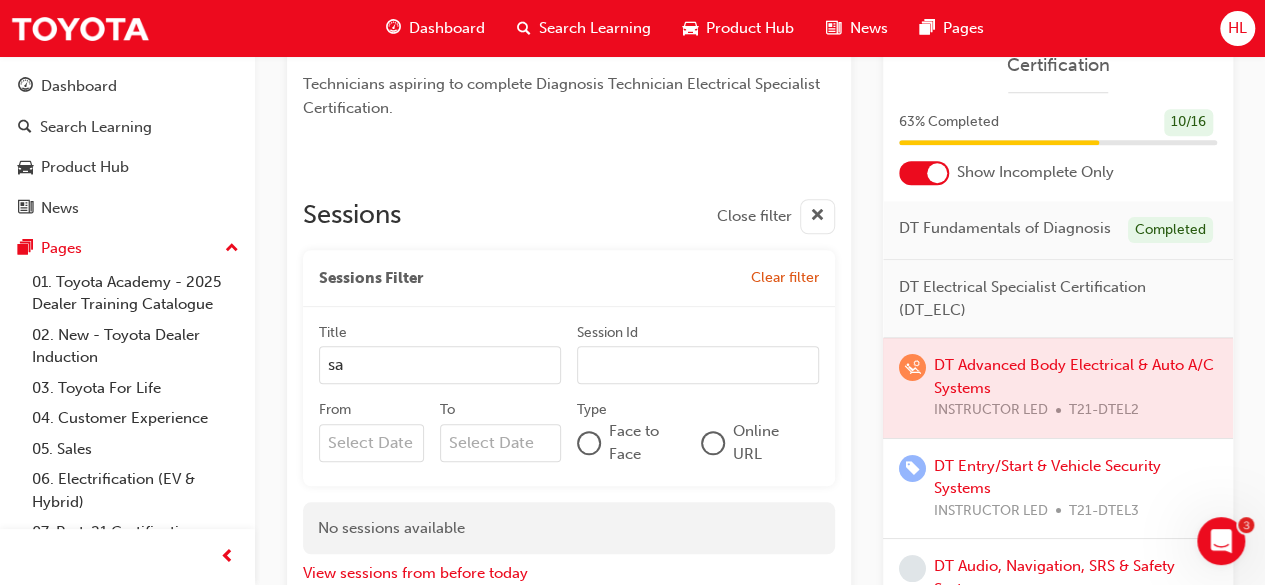 scroll, scrollTop: 880, scrollLeft: 0, axis: vertical 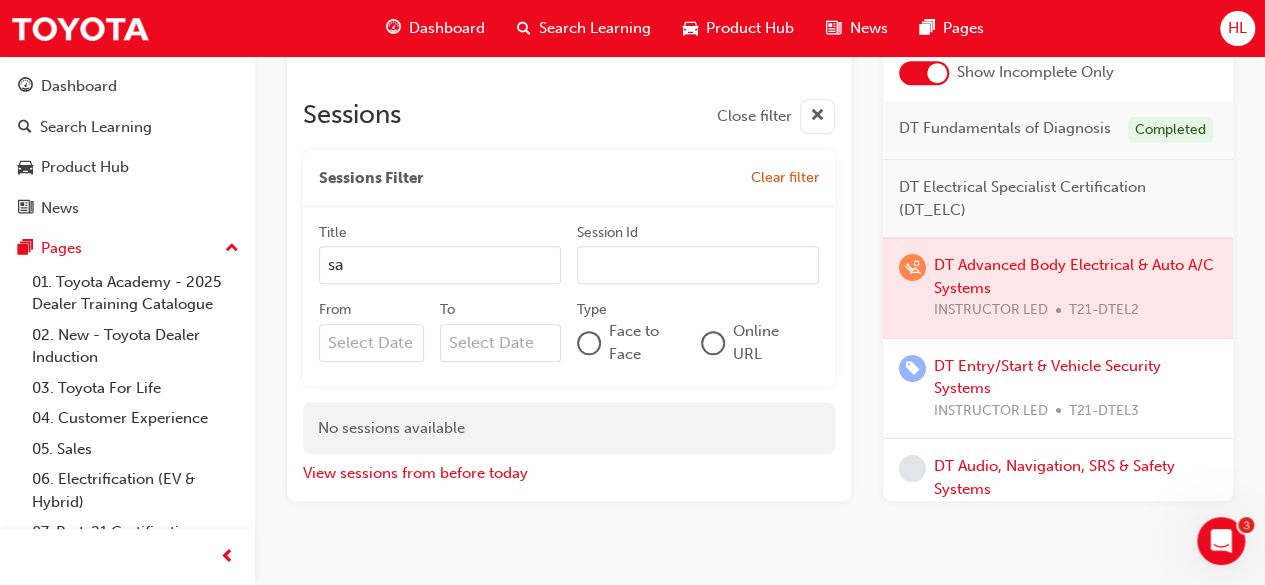 click on "From To Type Face to Face Online URL" at bounding box center [569, 335] 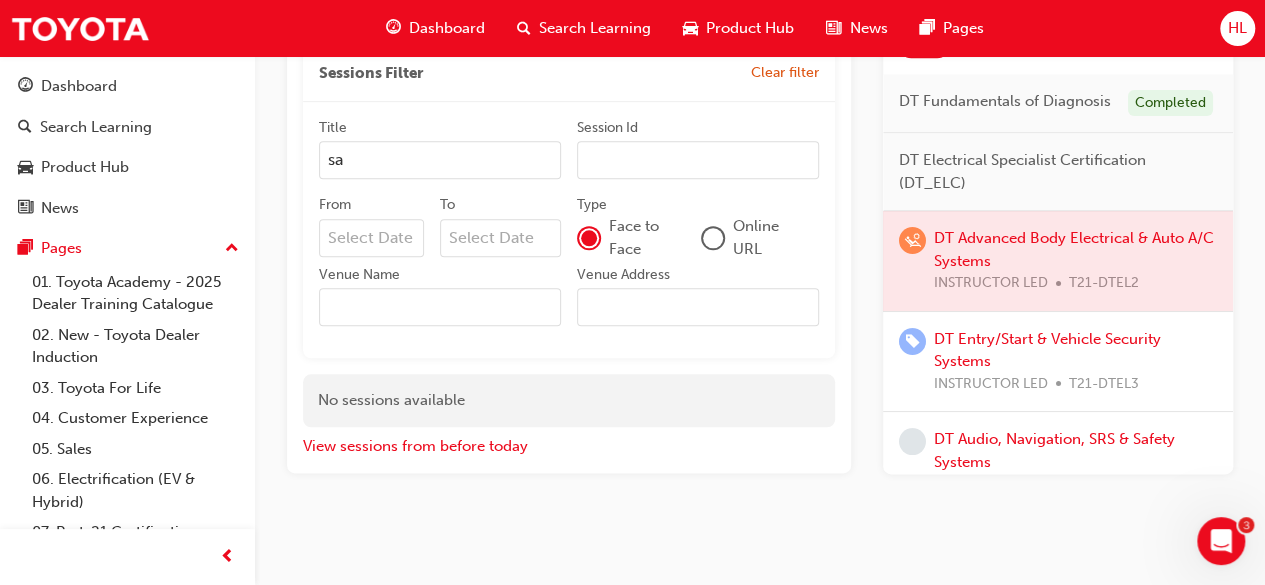 scroll, scrollTop: 885, scrollLeft: 0, axis: vertical 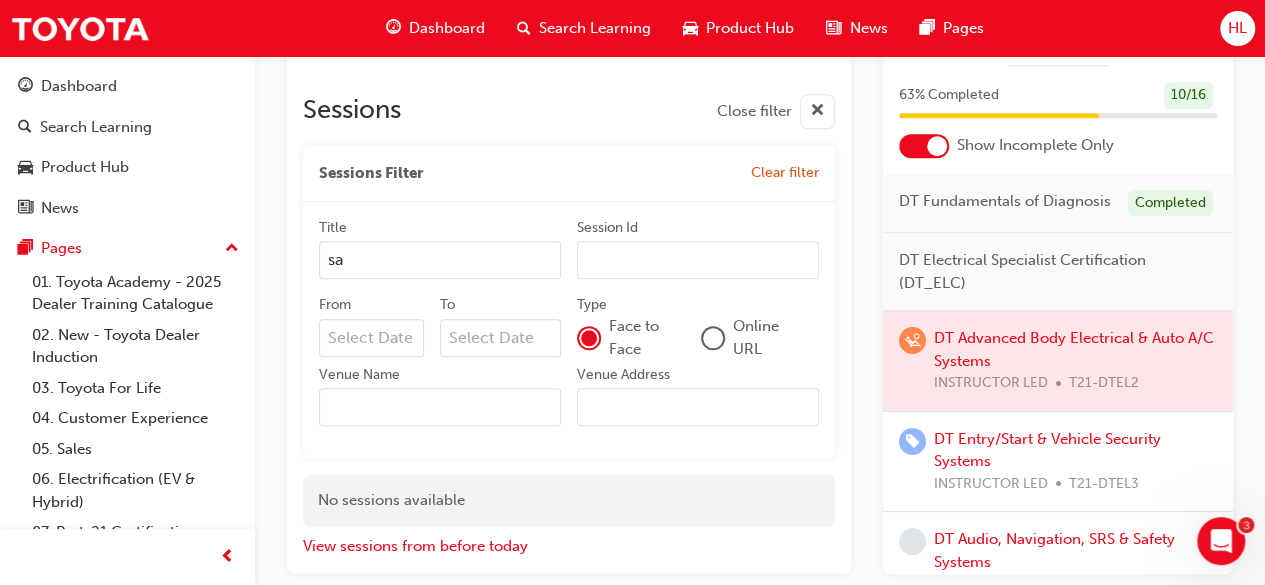 drag, startPoint x: 385, startPoint y: 259, endPoint x: 250, endPoint y: 255, distance: 135.05925 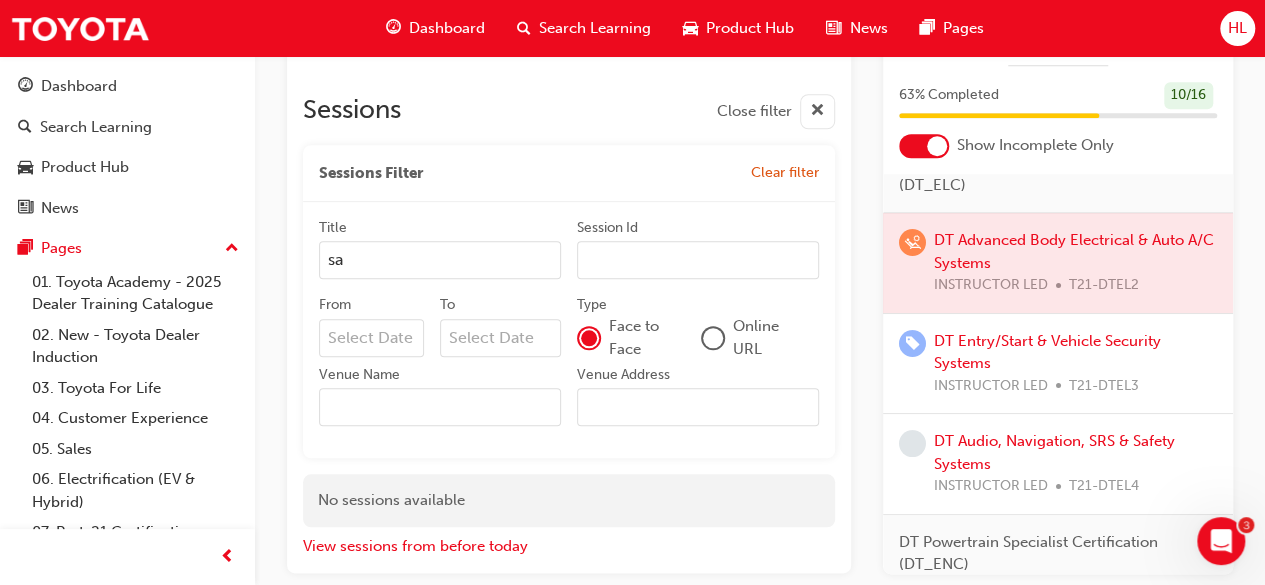 scroll, scrollTop: 200, scrollLeft: 0, axis: vertical 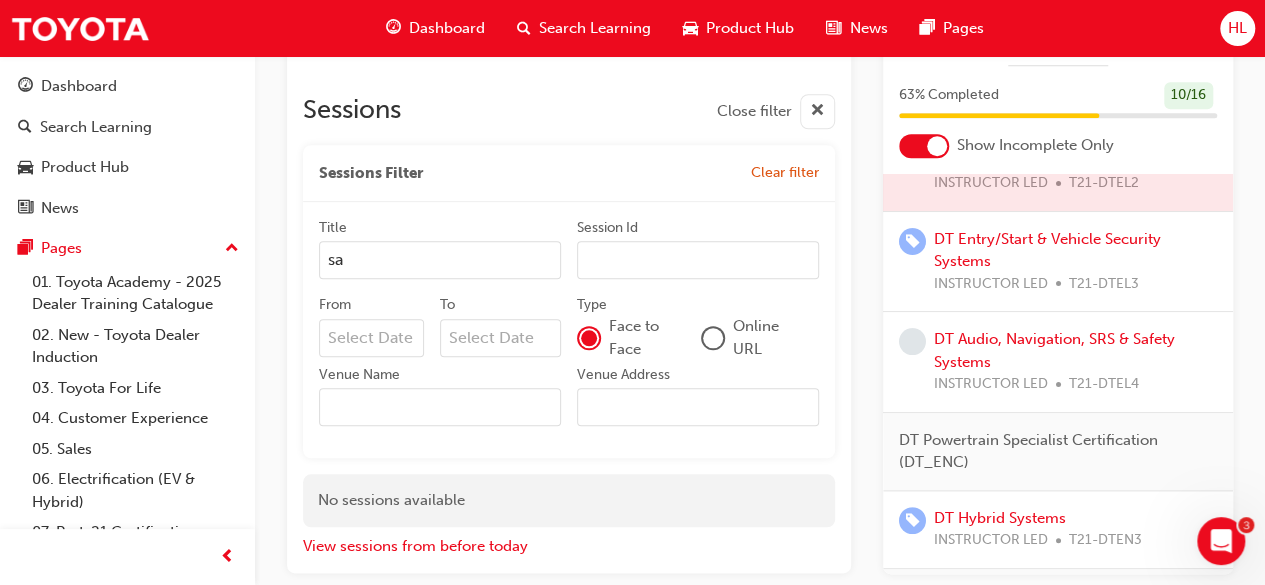 click on "DT Audio, Navigation, SRS & Safety Systems INSTRUCTOR LED T21-DTEL4" at bounding box center [1075, 362] 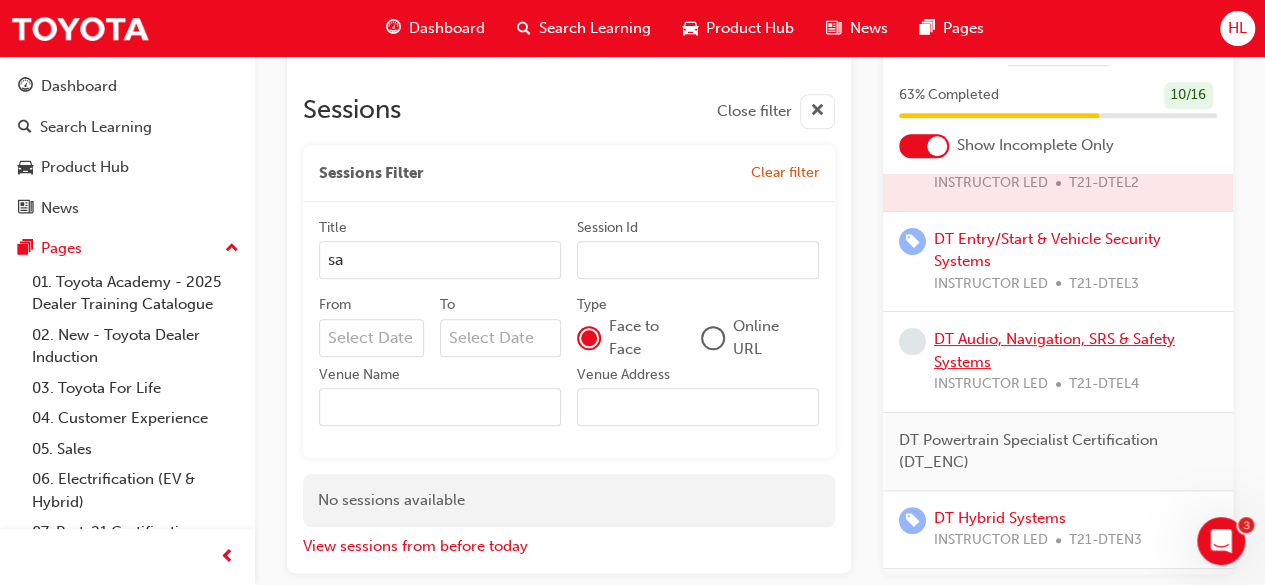 click on "DT Audio, Navigation, SRS & Safety Systems" at bounding box center [1054, 350] 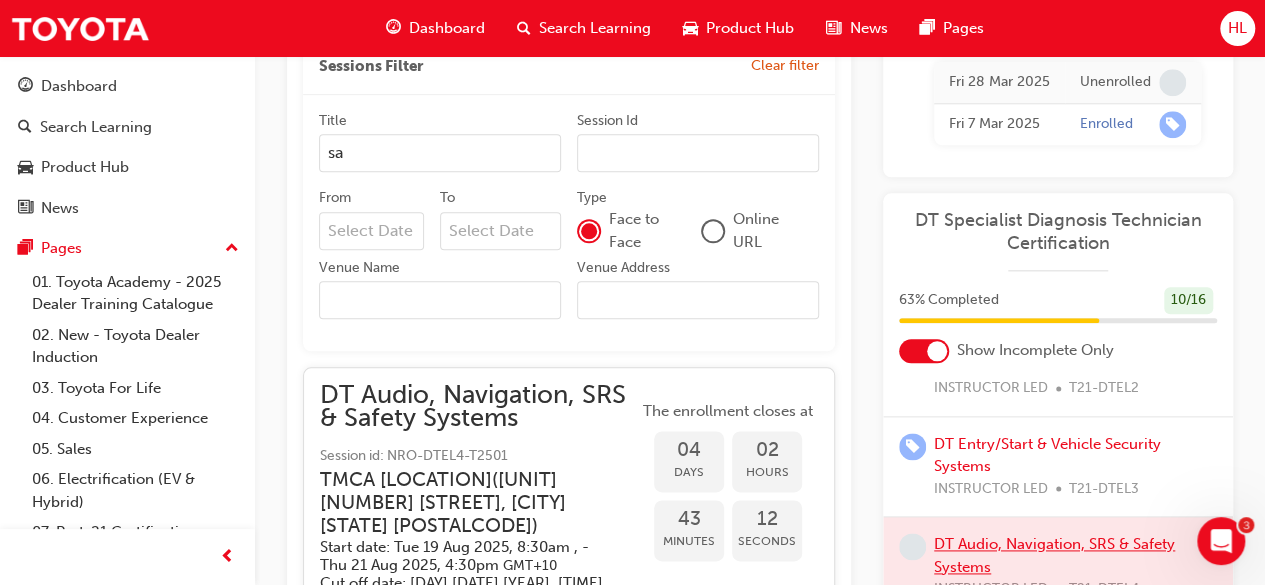 scroll, scrollTop: 1054, scrollLeft: 0, axis: vertical 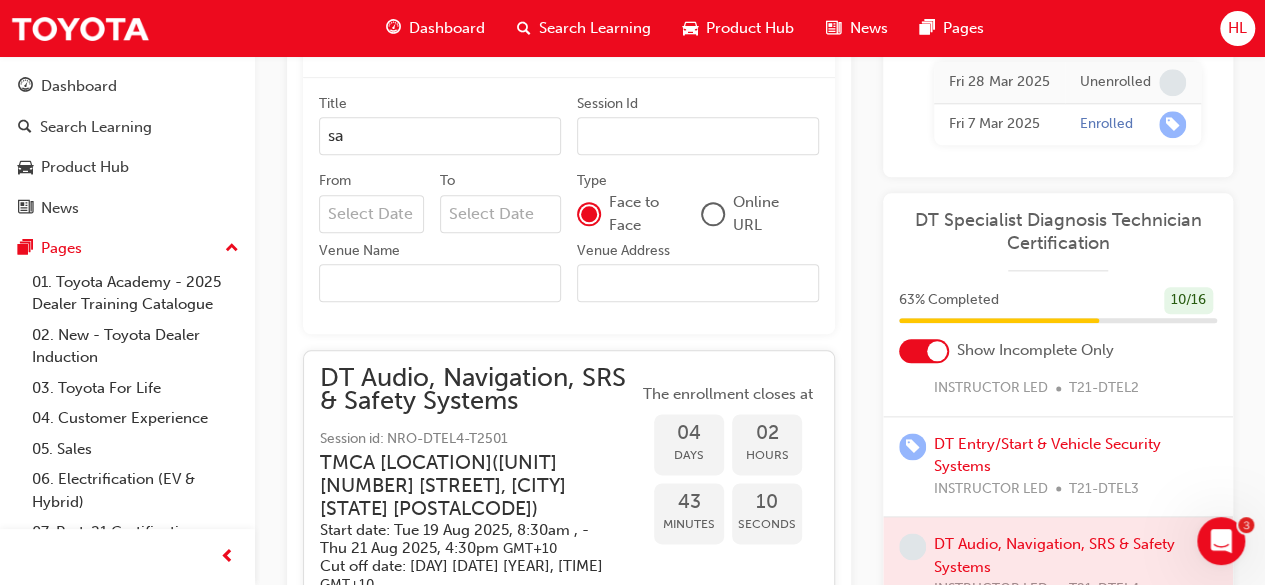 click on "sa" at bounding box center [440, 136] 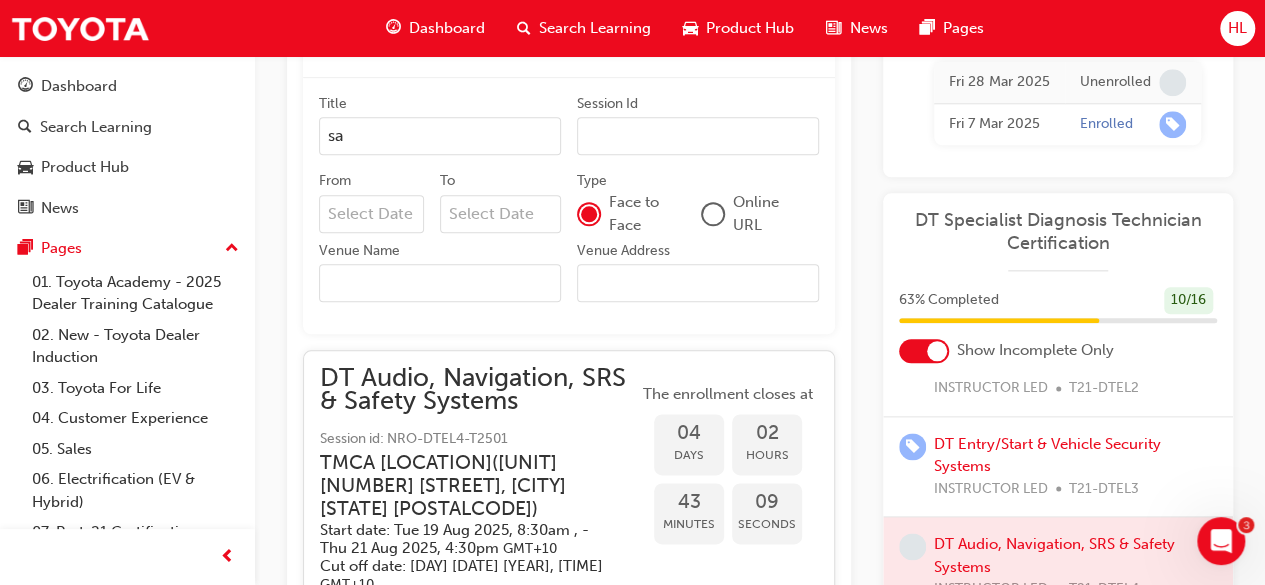 type on "s" 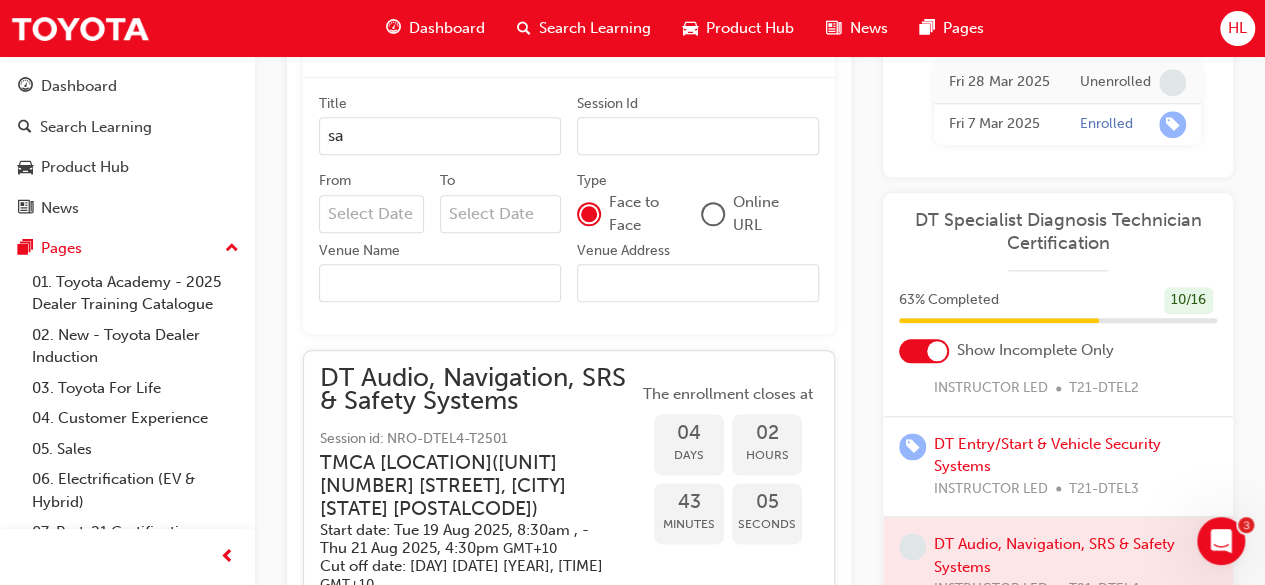 type on "s" 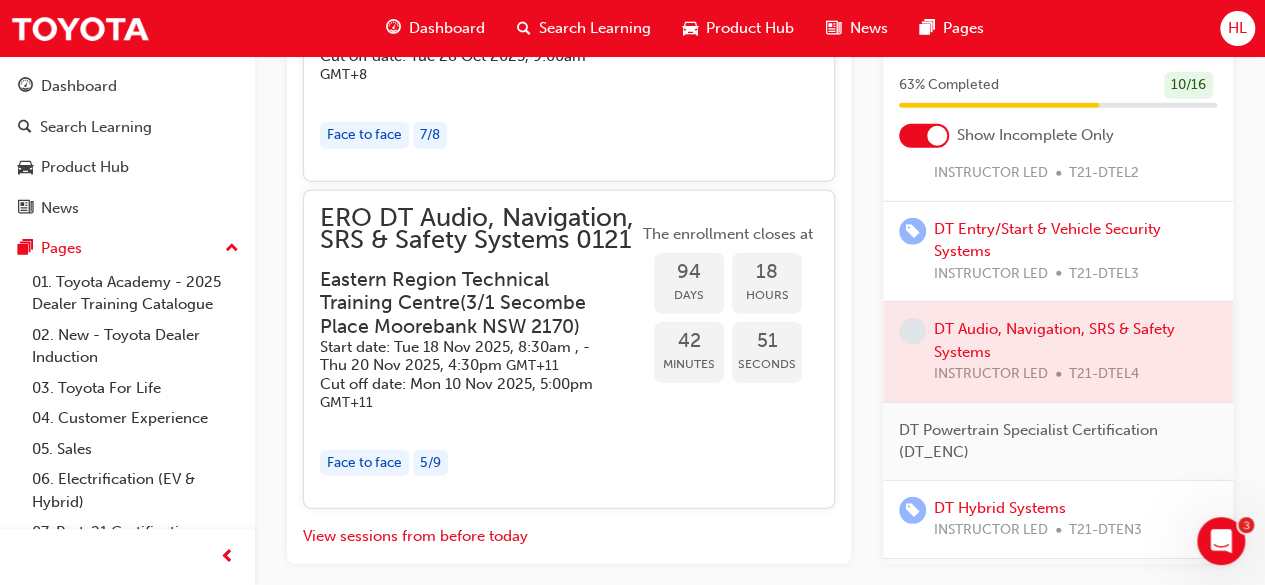 scroll, scrollTop: 2789, scrollLeft: 0, axis: vertical 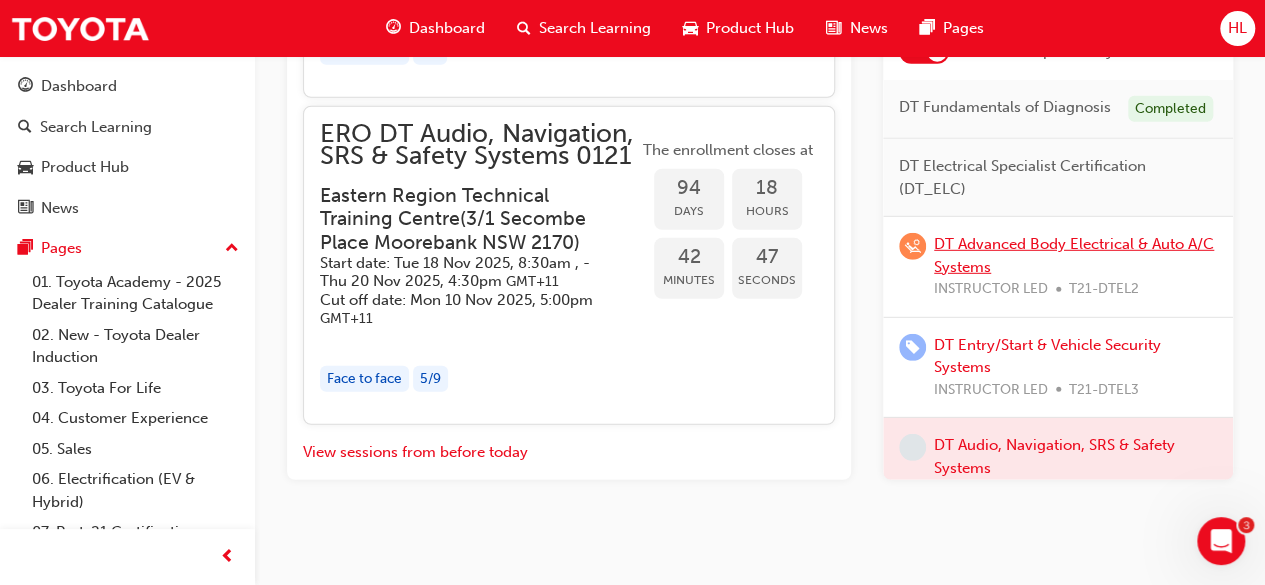 type 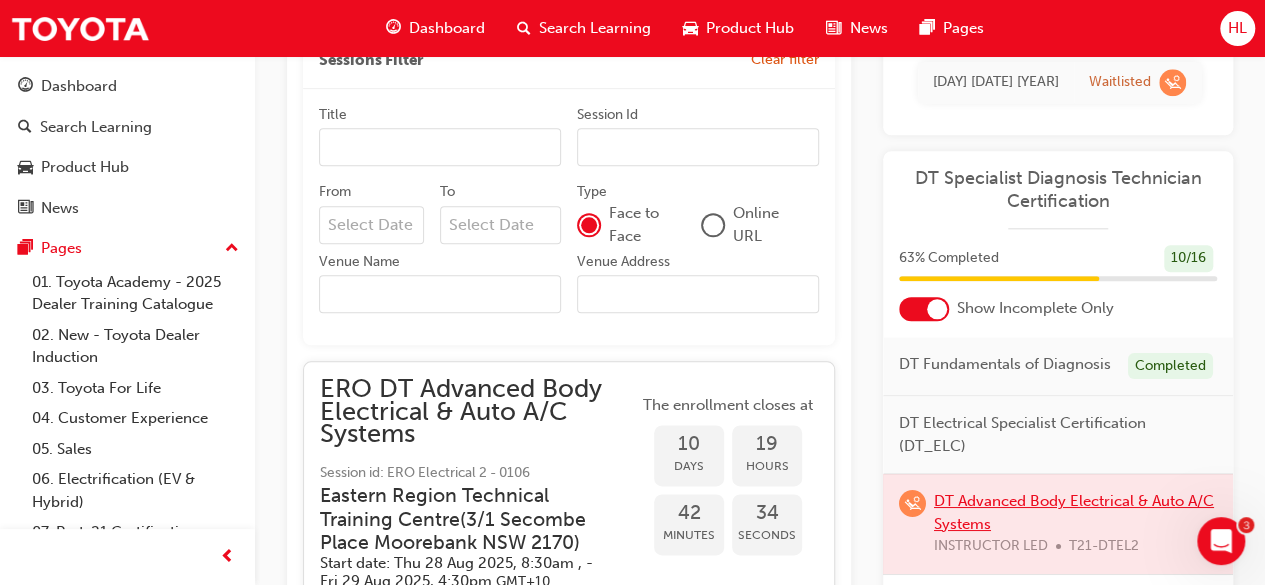 scroll, scrollTop: 1000, scrollLeft: 0, axis: vertical 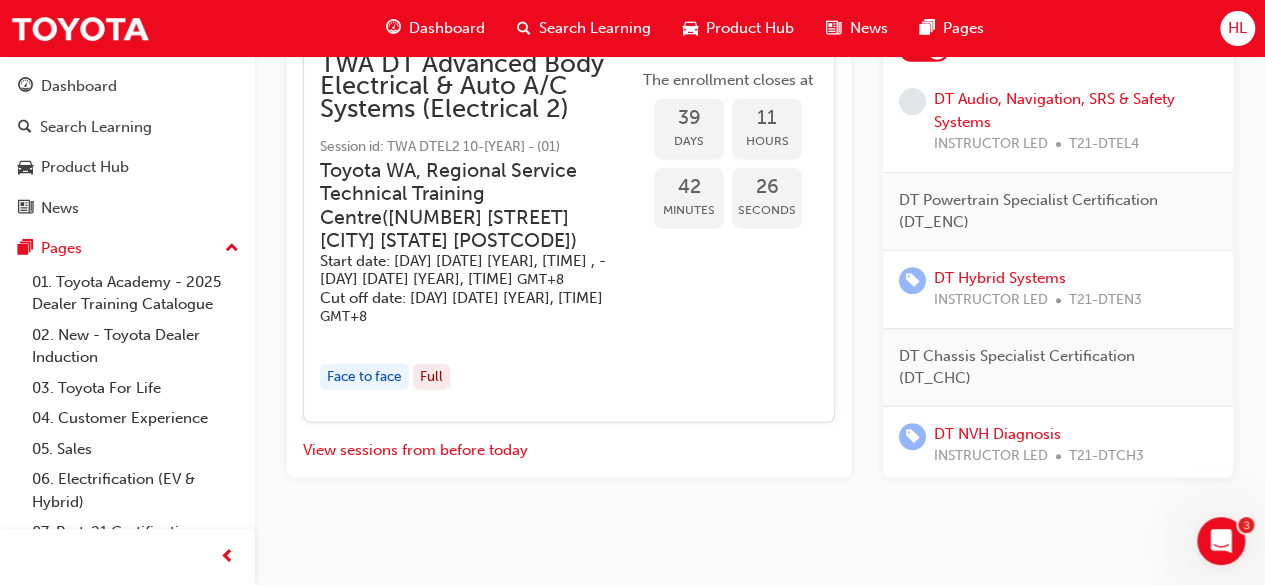 click 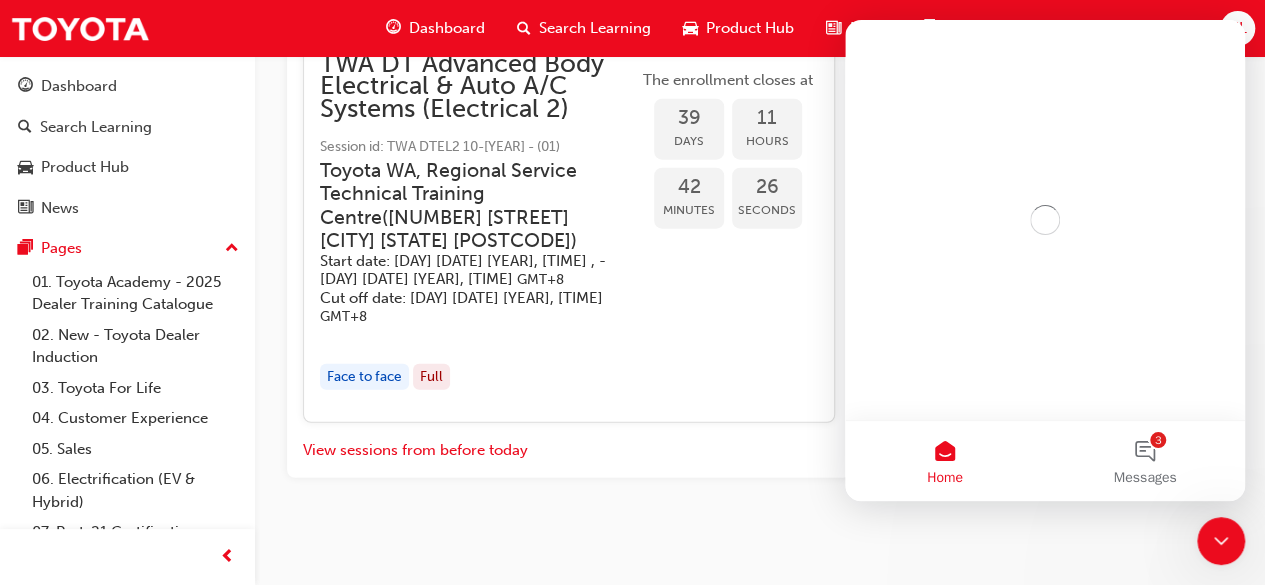 scroll, scrollTop: 0, scrollLeft: 0, axis: both 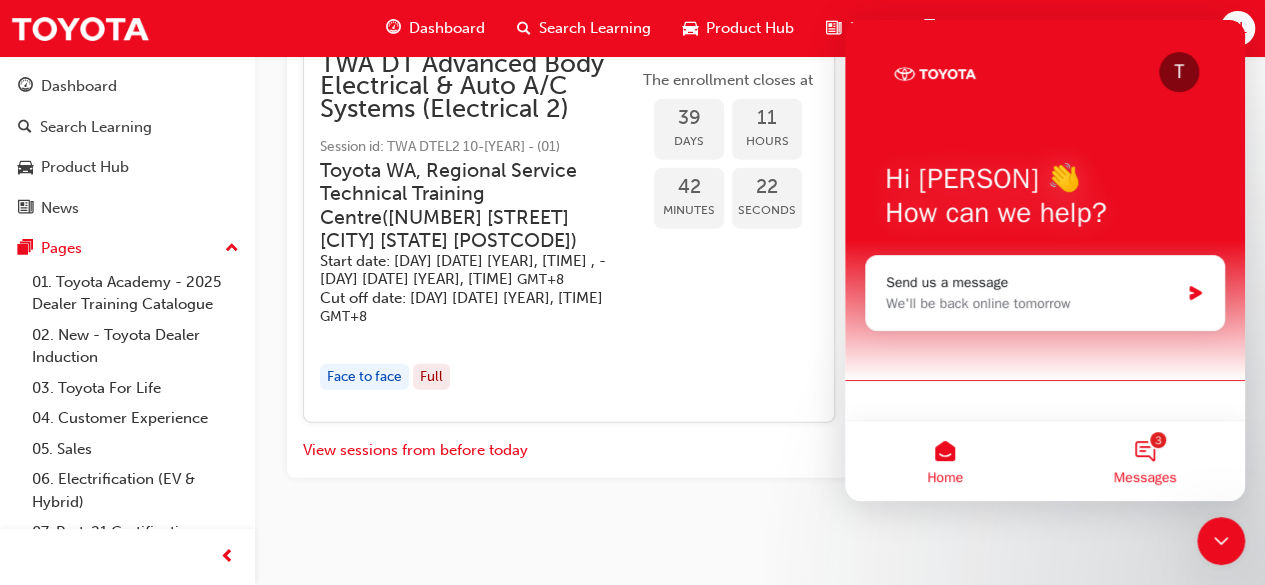 click on "3 Messages" at bounding box center [1145, 461] 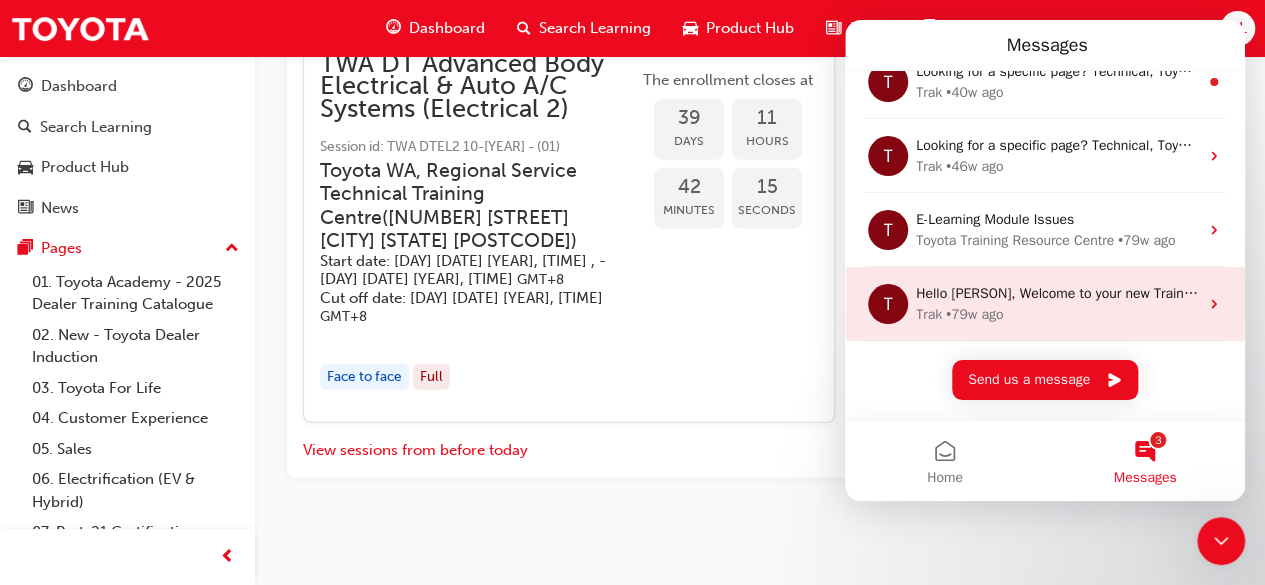 scroll, scrollTop: 0, scrollLeft: 0, axis: both 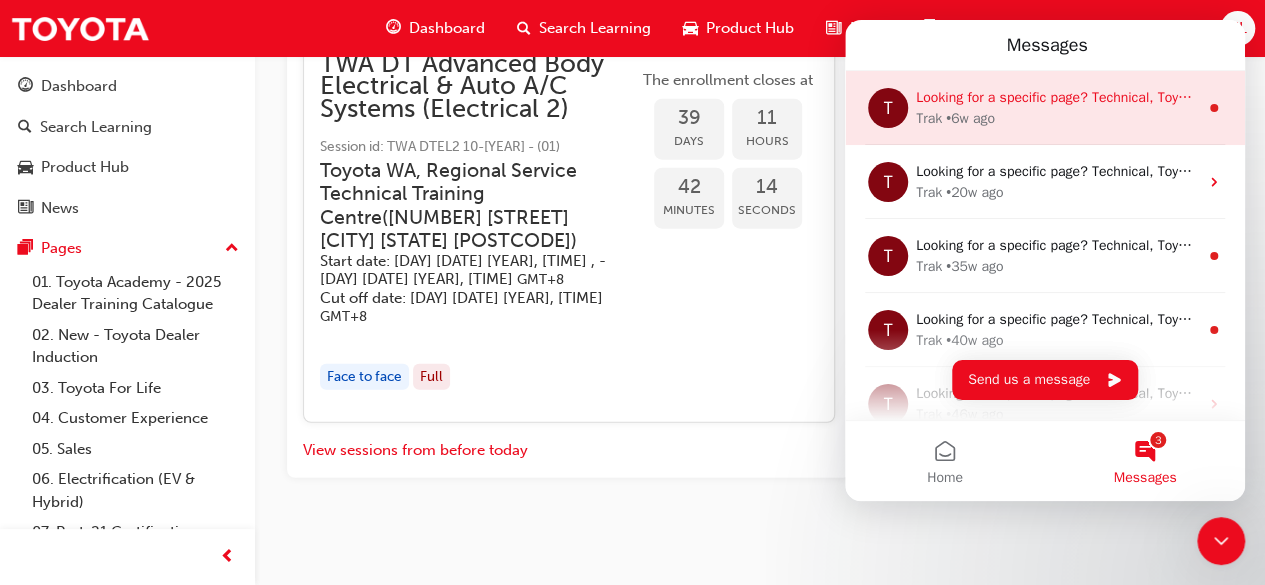 click on "Looking for a specific page? Technical, Toyota Network Training, Technical Training Calendars" at bounding box center (1201, 97) 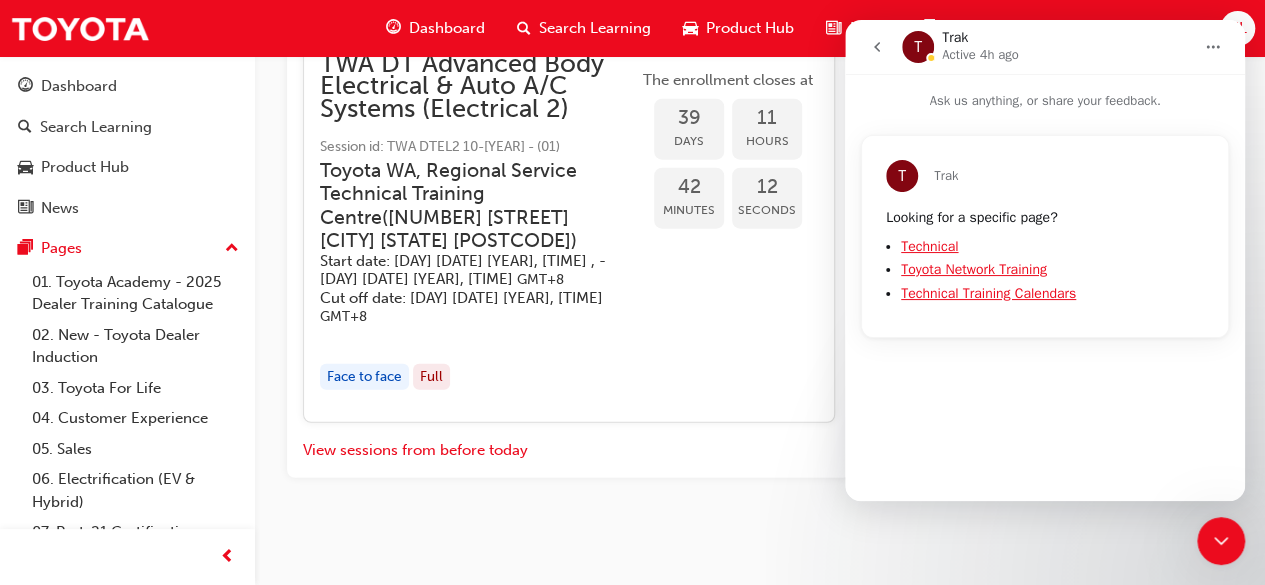 click on "Session id: TWA DTEL2 10-[YEAR] - (01)" at bounding box center [760, -906] 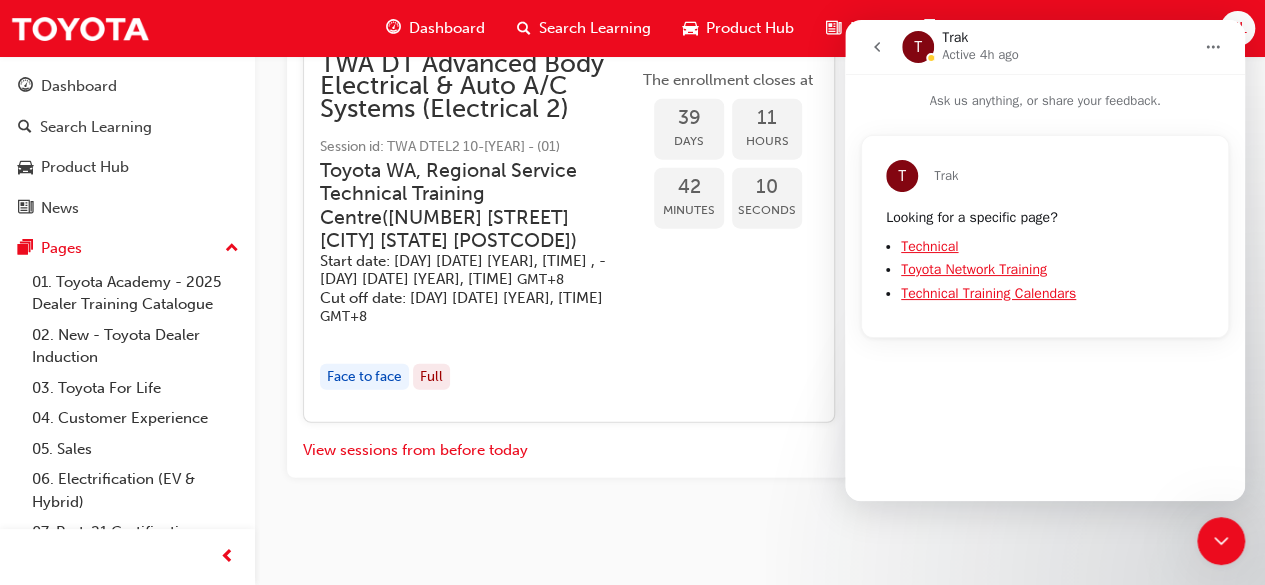 click on "Toyota Network Training" at bounding box center [974, 269] 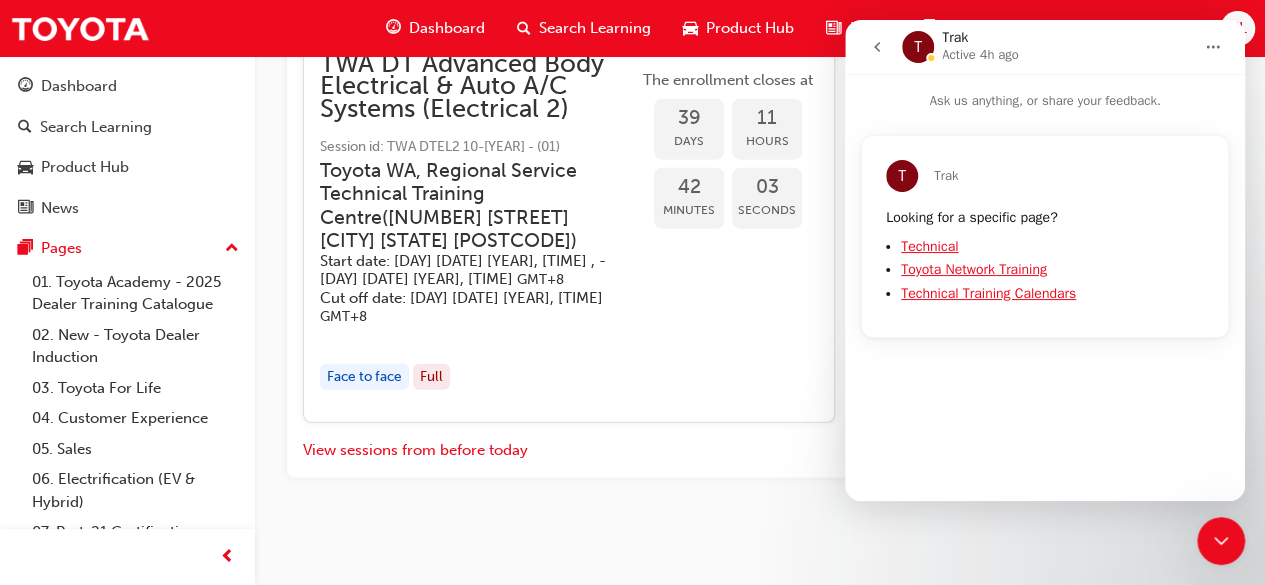 click on "Session id: TWA DTEL2 10-[YEAR] - (01)" at bounding box center (760, -906) 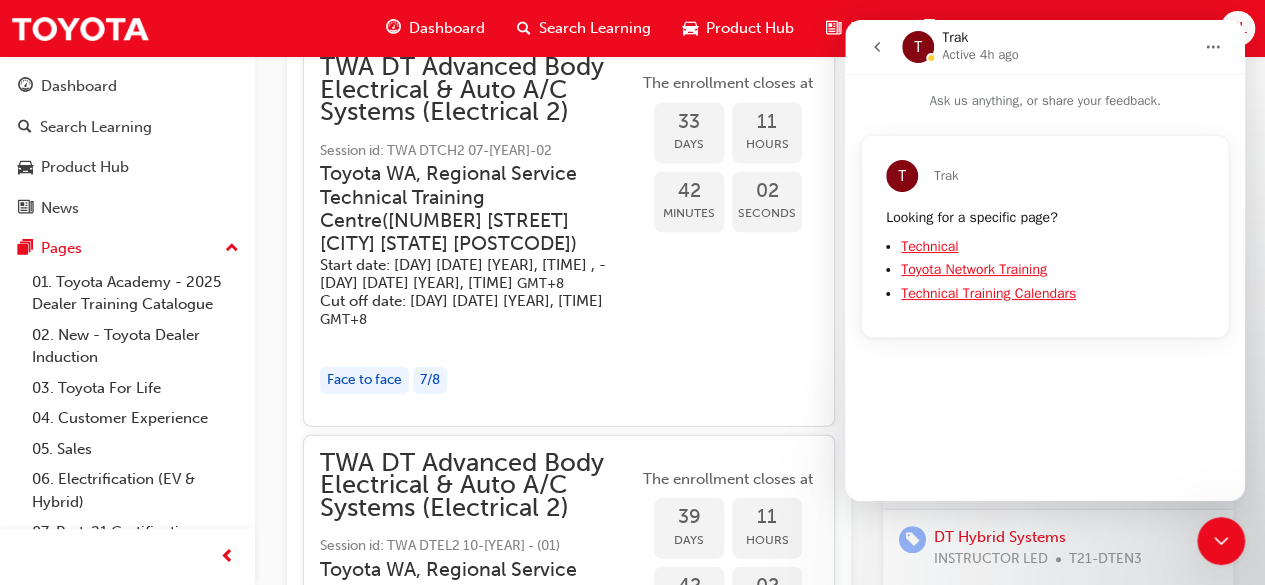 scroll, scrollTop: 2041, scrollLeft: 0, axis: vertical 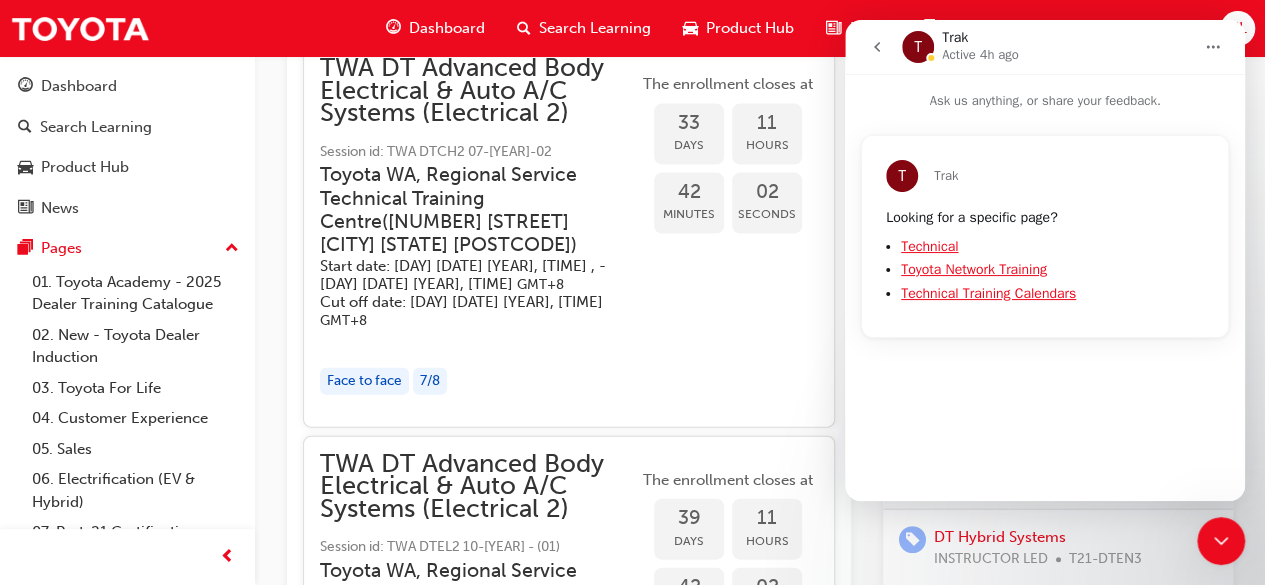 click 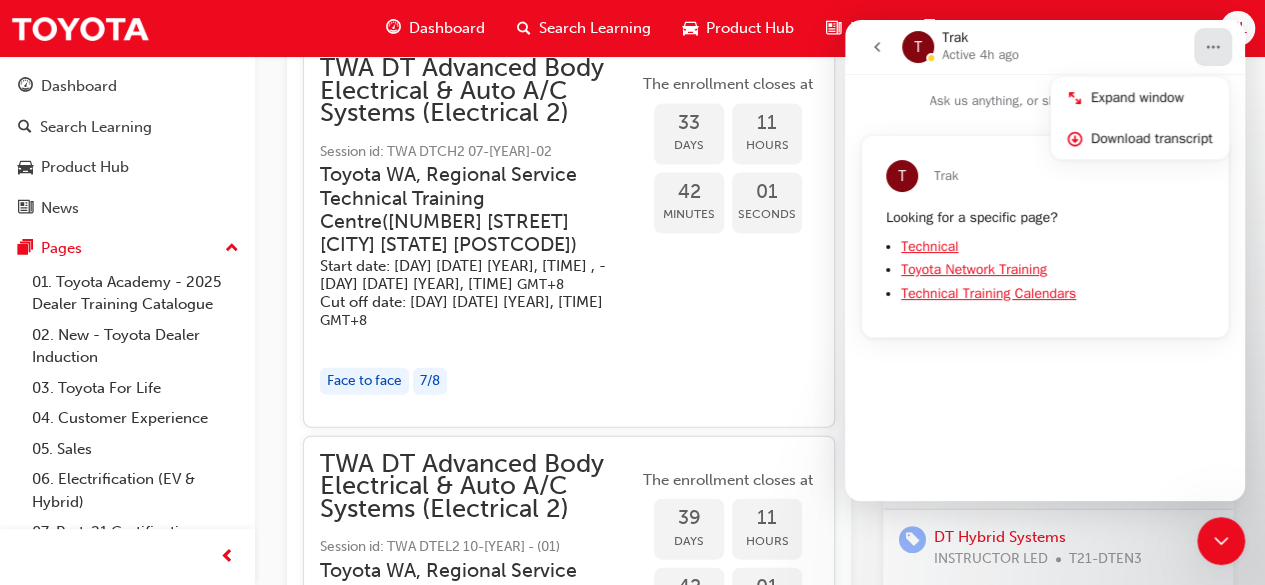 click 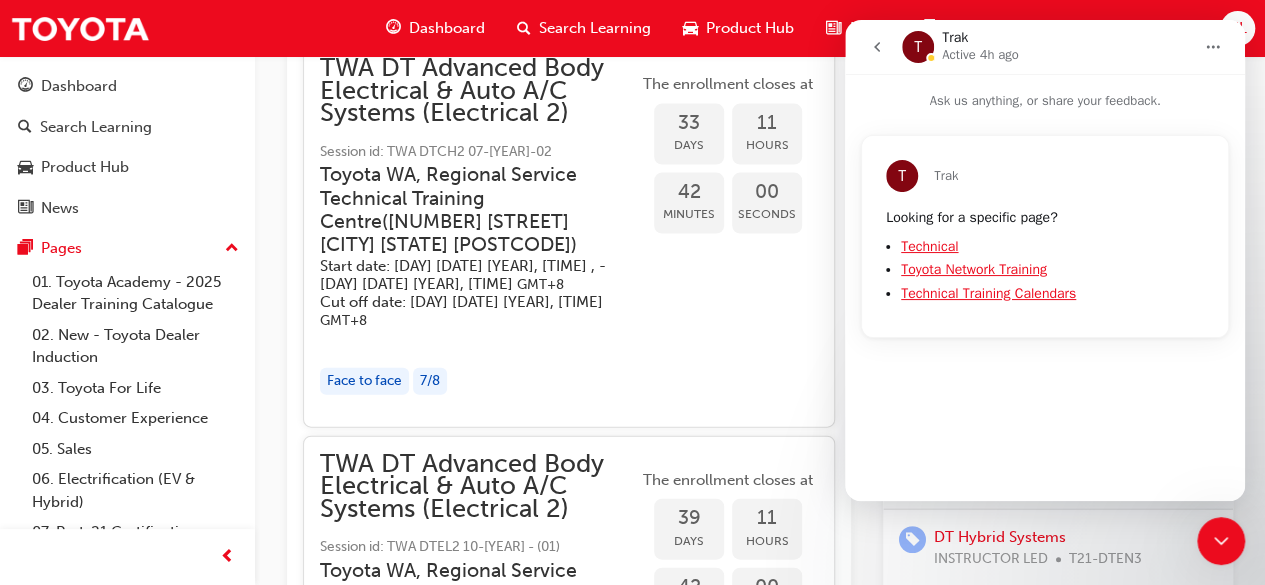 click 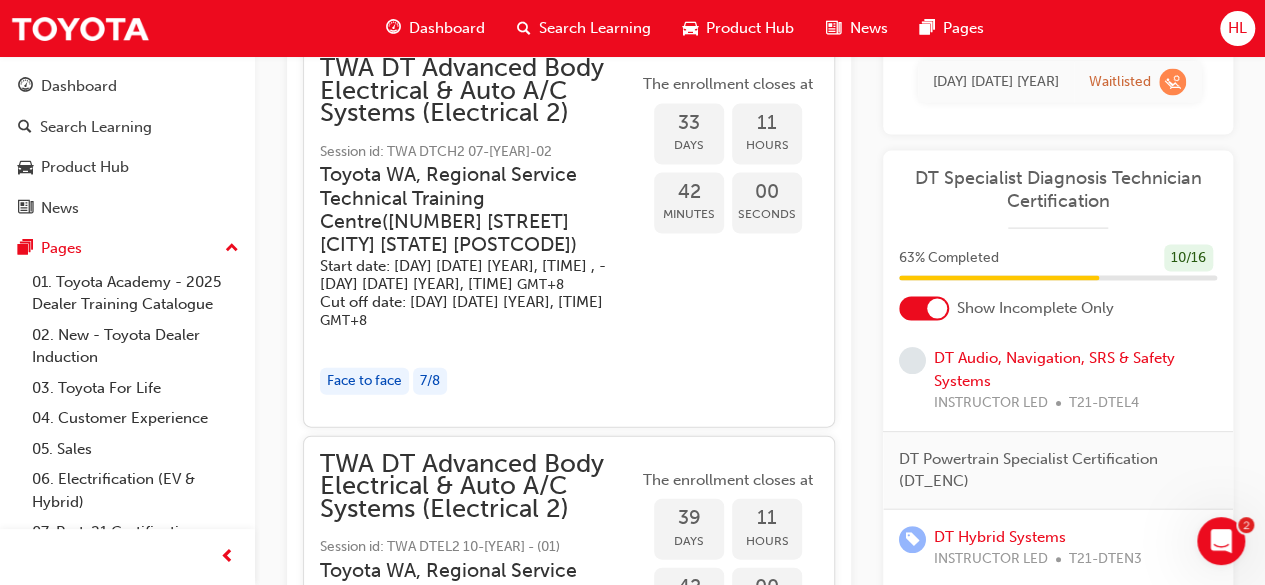 scroll, scrollTop: 0, scrollLeft: 0, axis: both 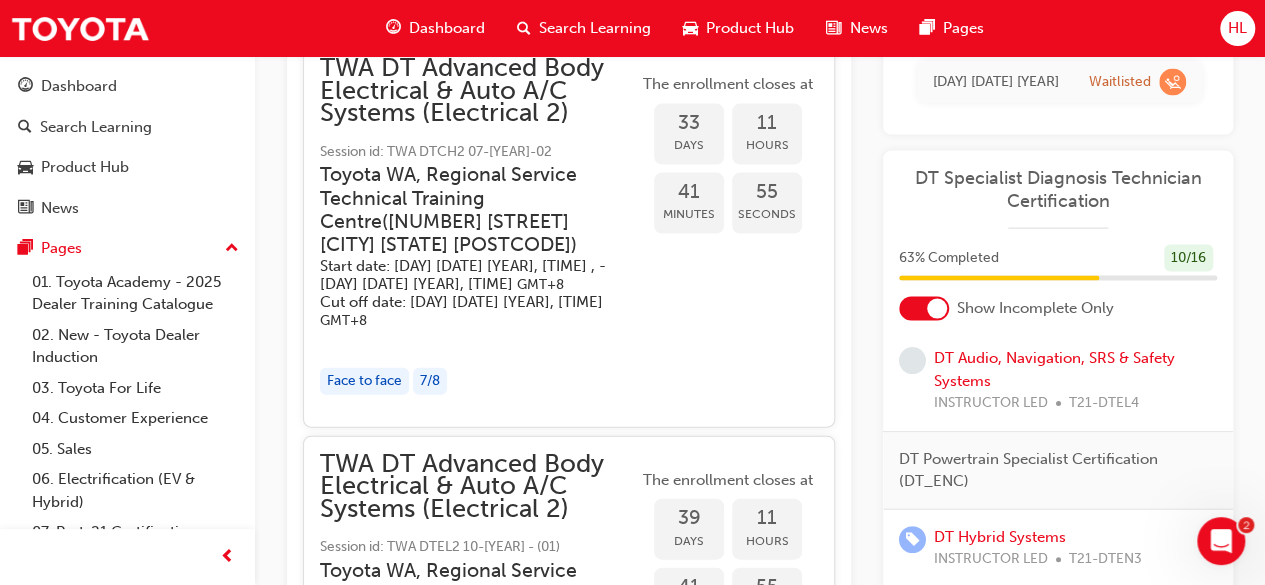 click at bounding box center (937, 309) 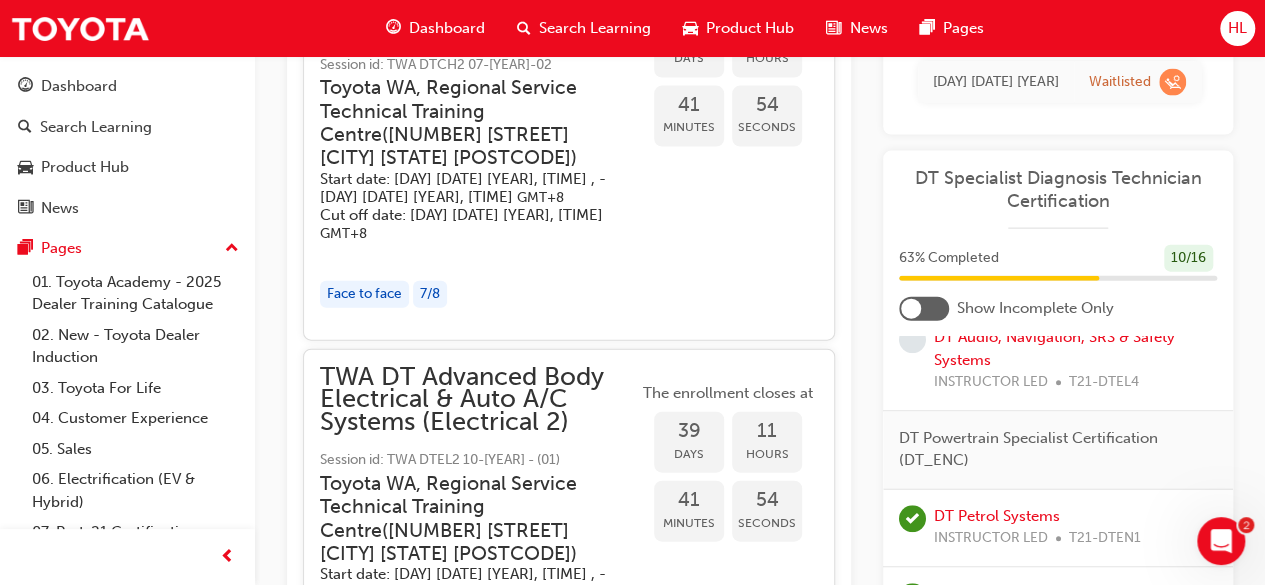 scroll, scrollTop: 2241, scrollLeft: 0, axis: vertical 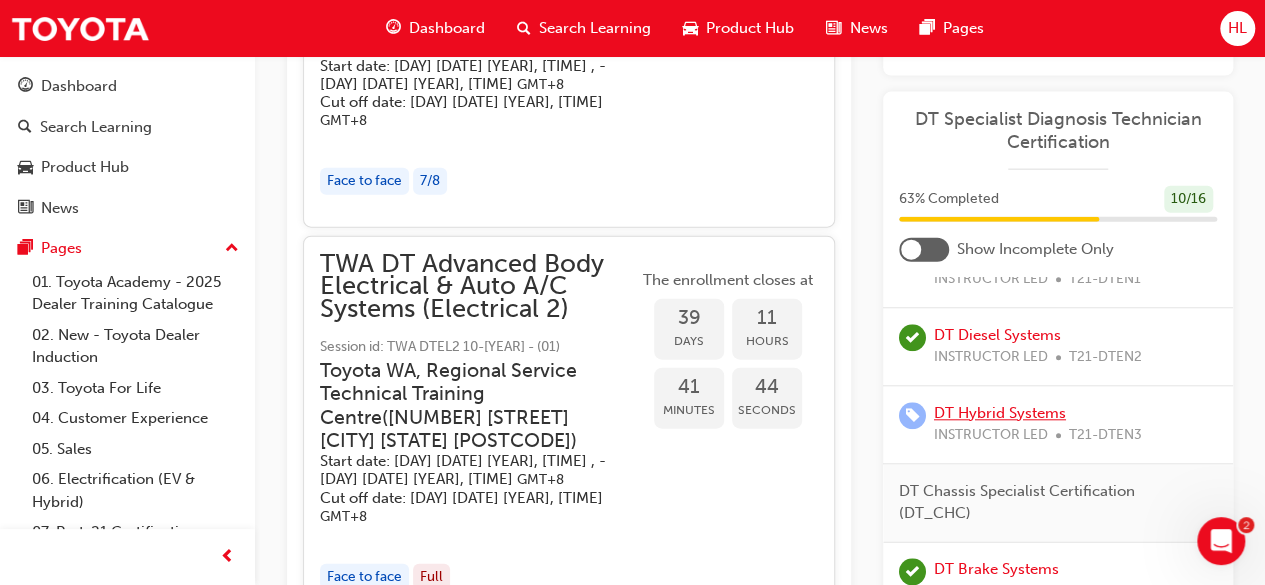 click on "DT Hybrid Systems" at bounding box center (1000, 414) 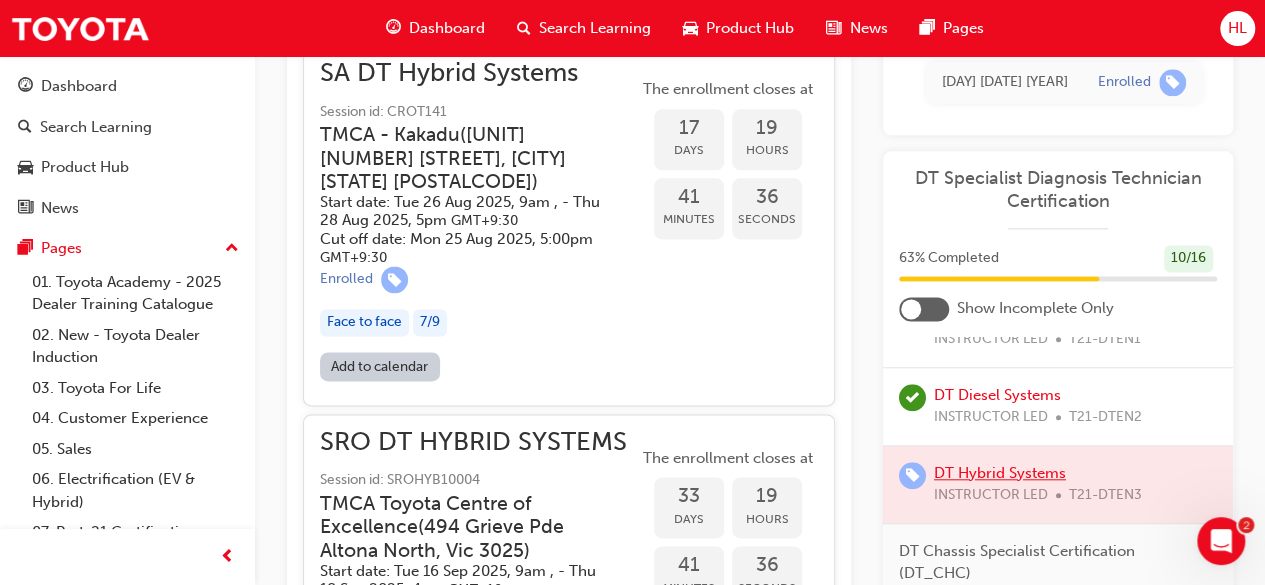 scroll, scrollTop: 1157, scrollLeft: 0, axis: vertical 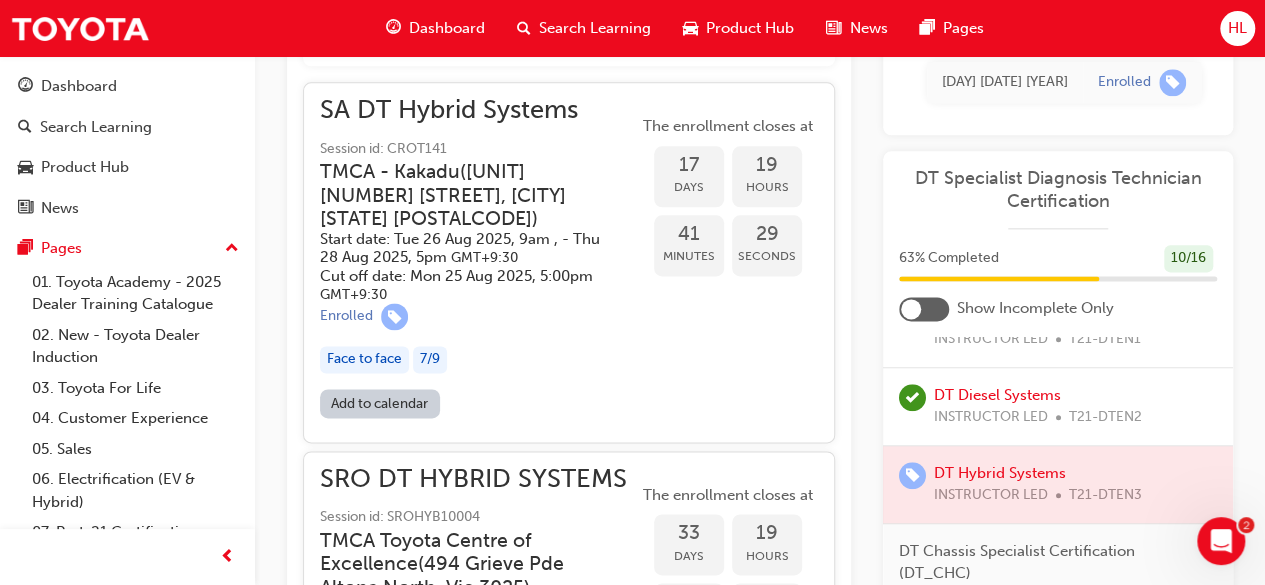 click on "Cut off date:   [DAY] [DATE] [YEAR], [TIME]   GMT+9:30" at bounding box center [463, 285] 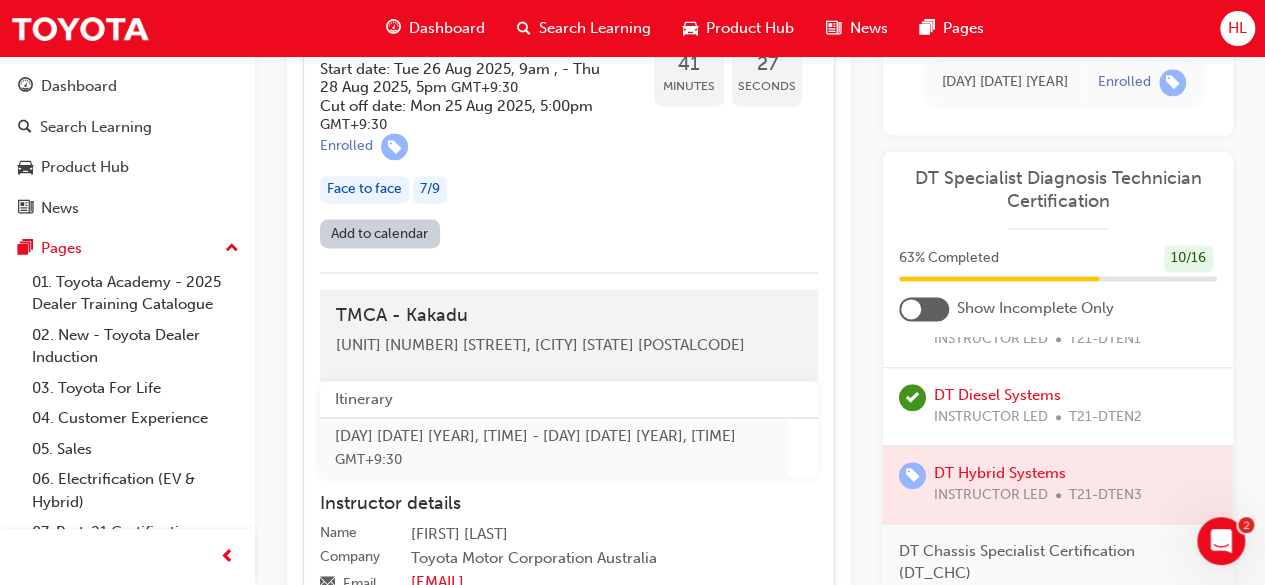 scroll, scrollTop: 1357, scrollLeft: 0, axis: vertical 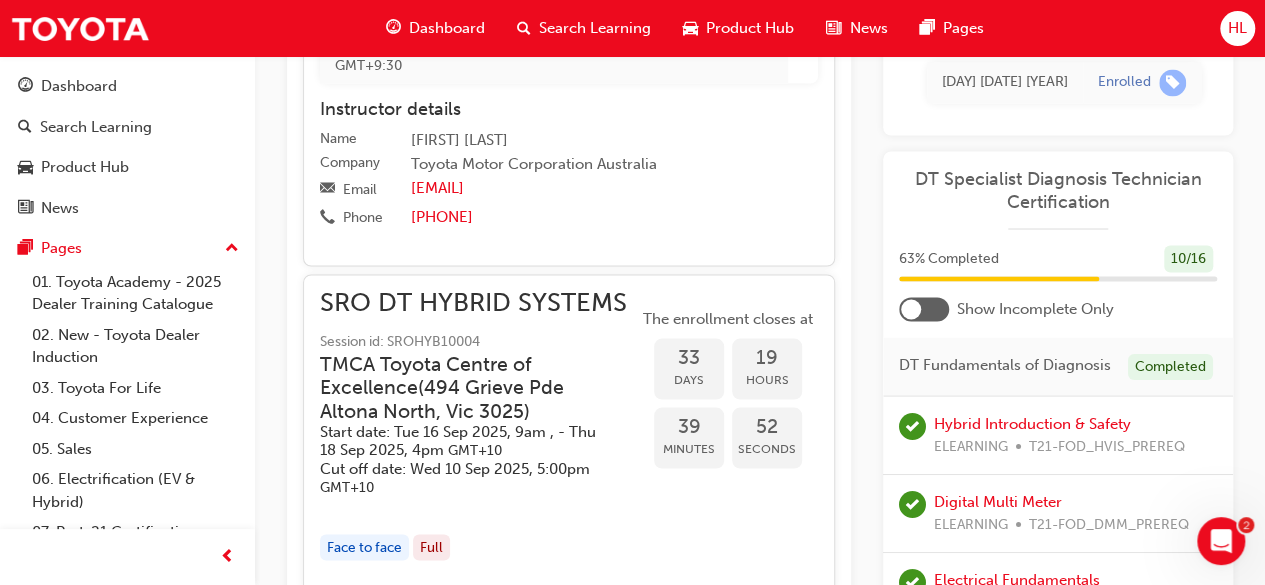 click at bounding box center (924, 309) 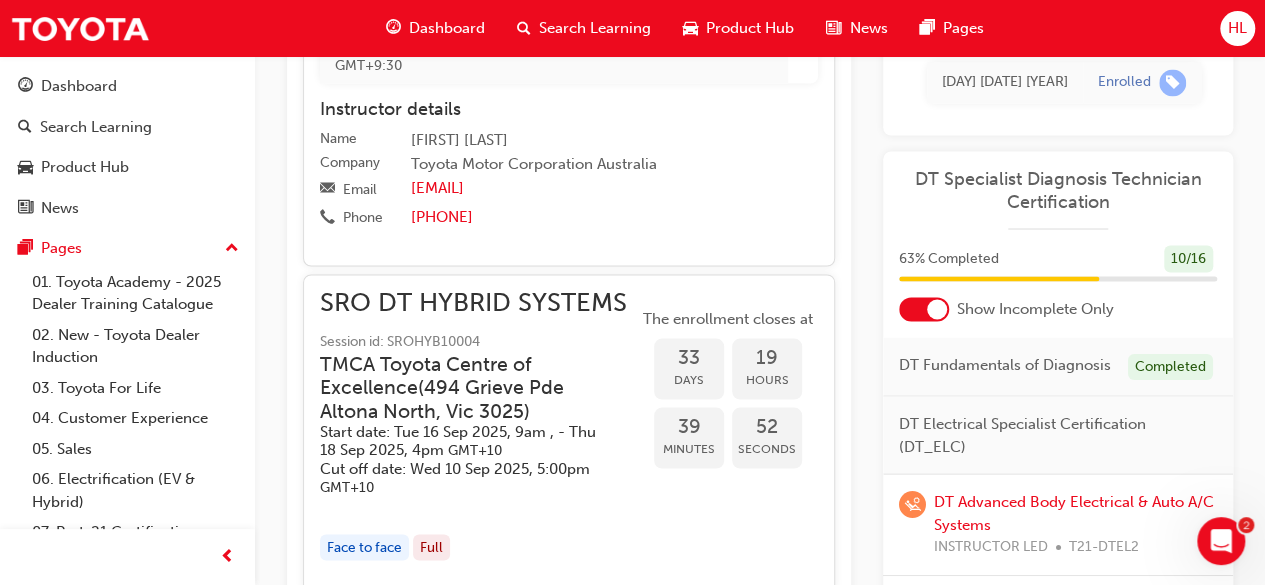 click at bounding box center [937, 309] 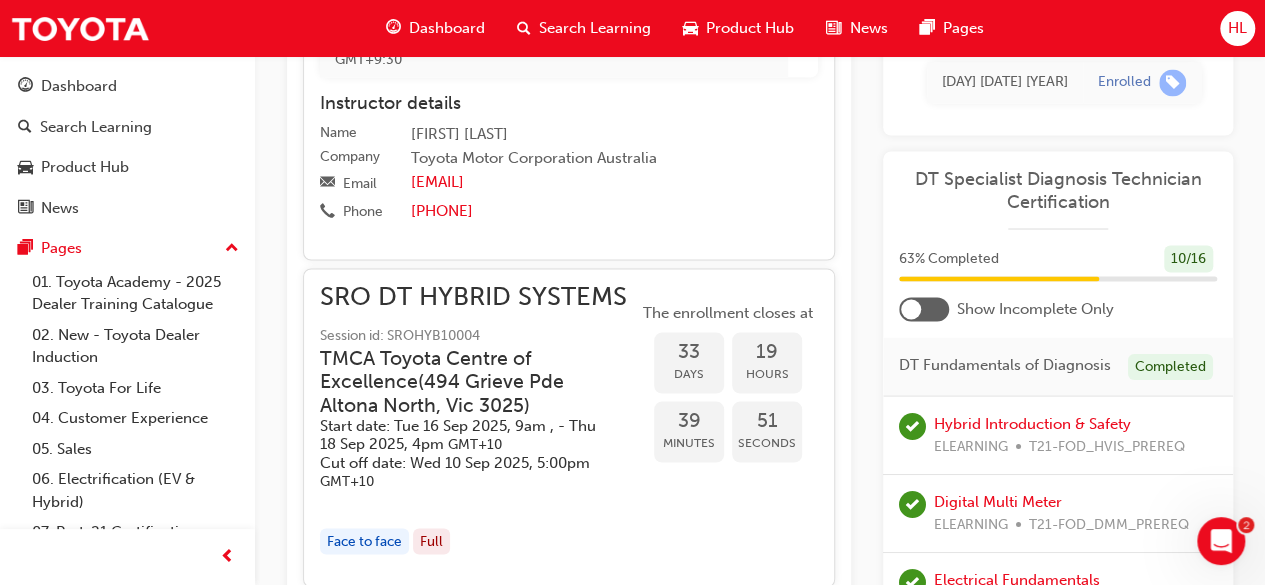 scroll, scrollTop: 1921, scrollLeft: 0, axis: vertical 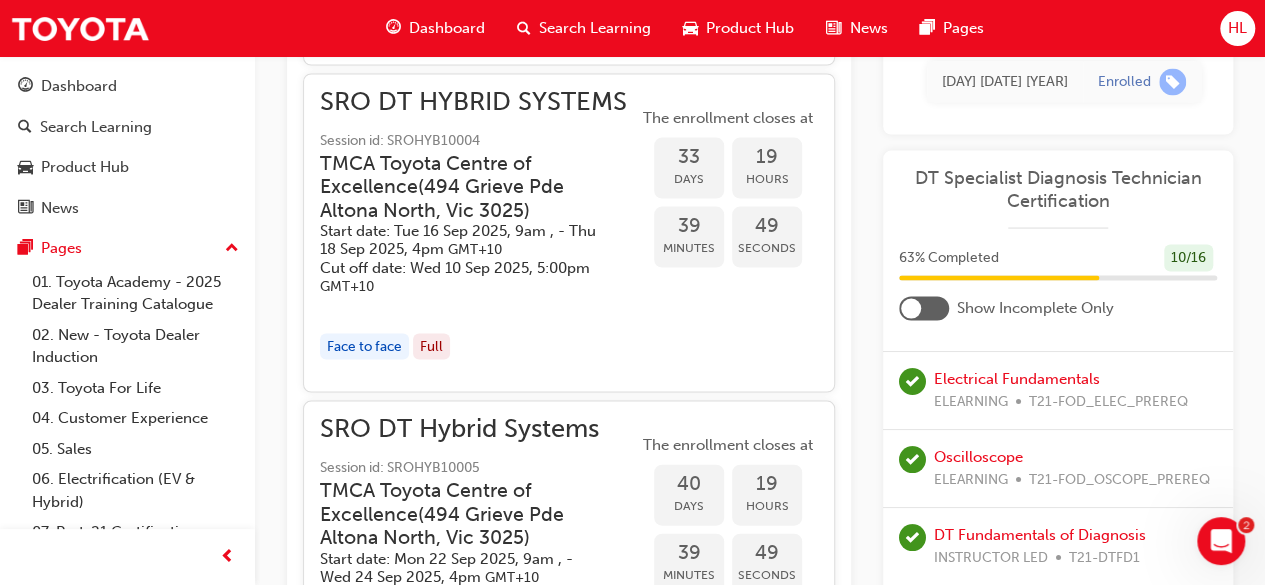 click at bounding box center (911, 309) 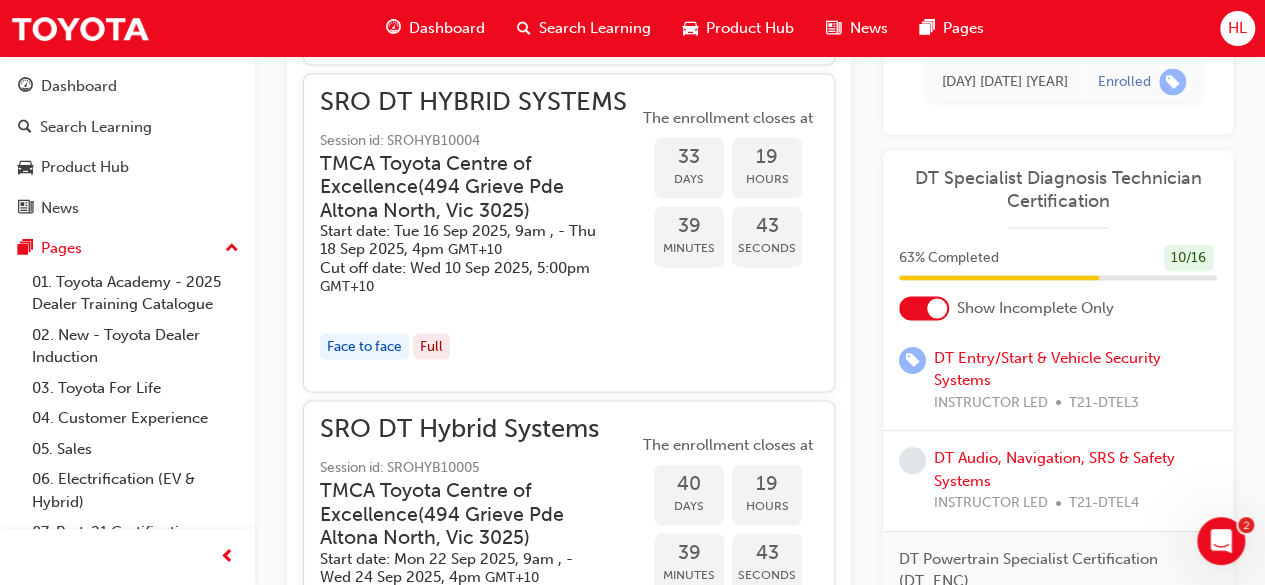 scroll, scrollTop: 444, scrollLeft: 0, axis: vertical 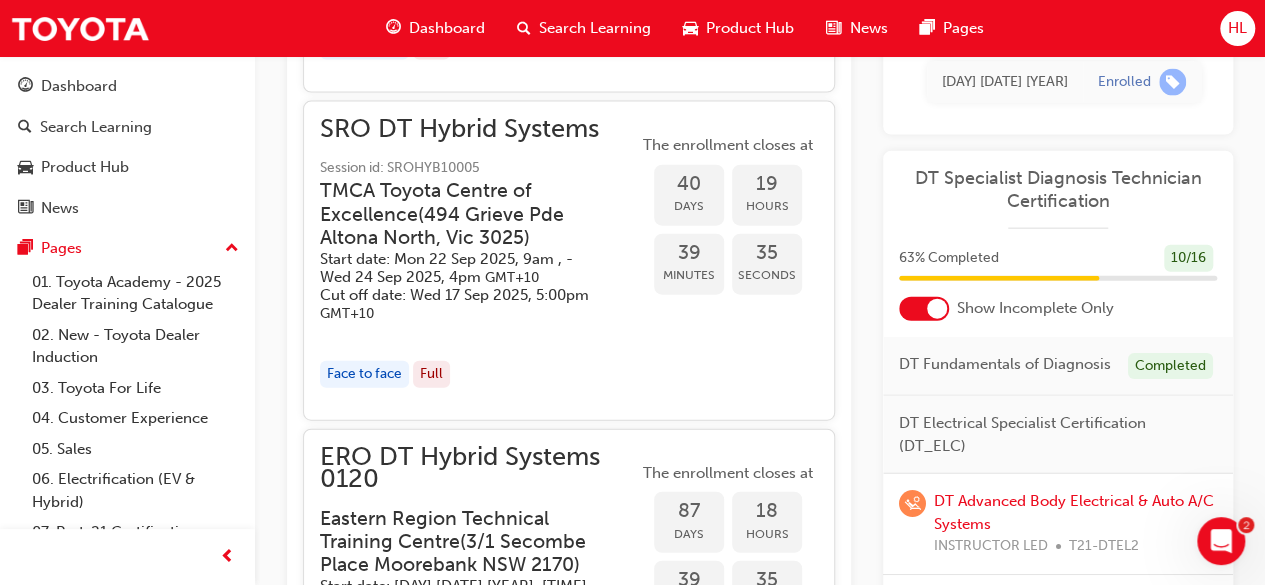 click at bounding box center (924, 309) 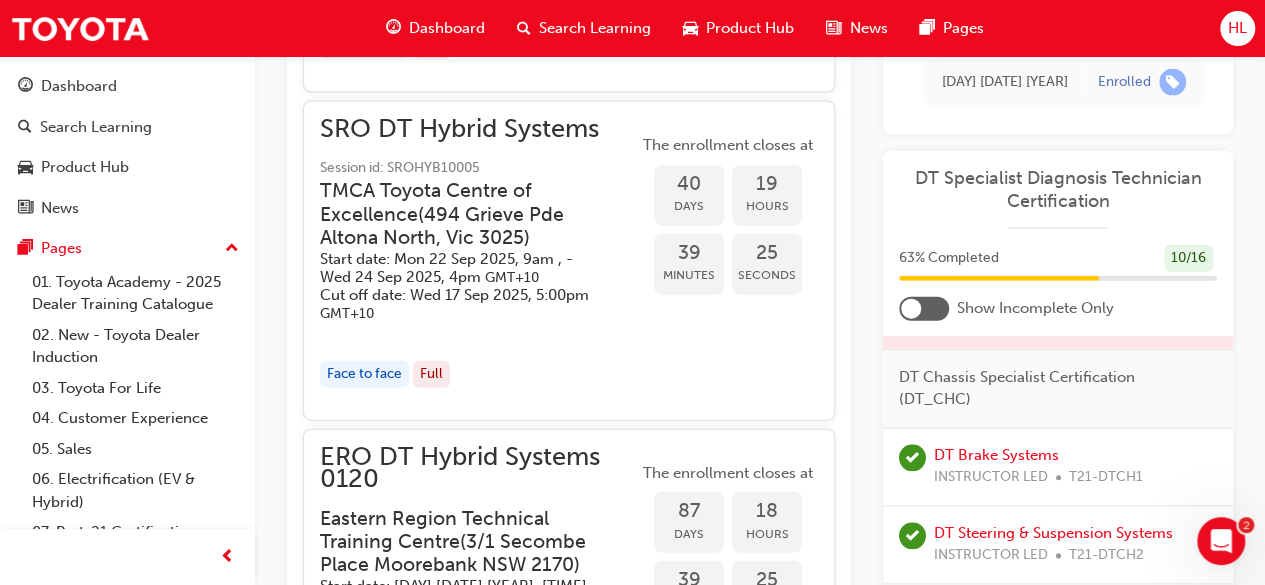 scroll, scrollTop: 1243, scrollLeft: 0, axis: vertical 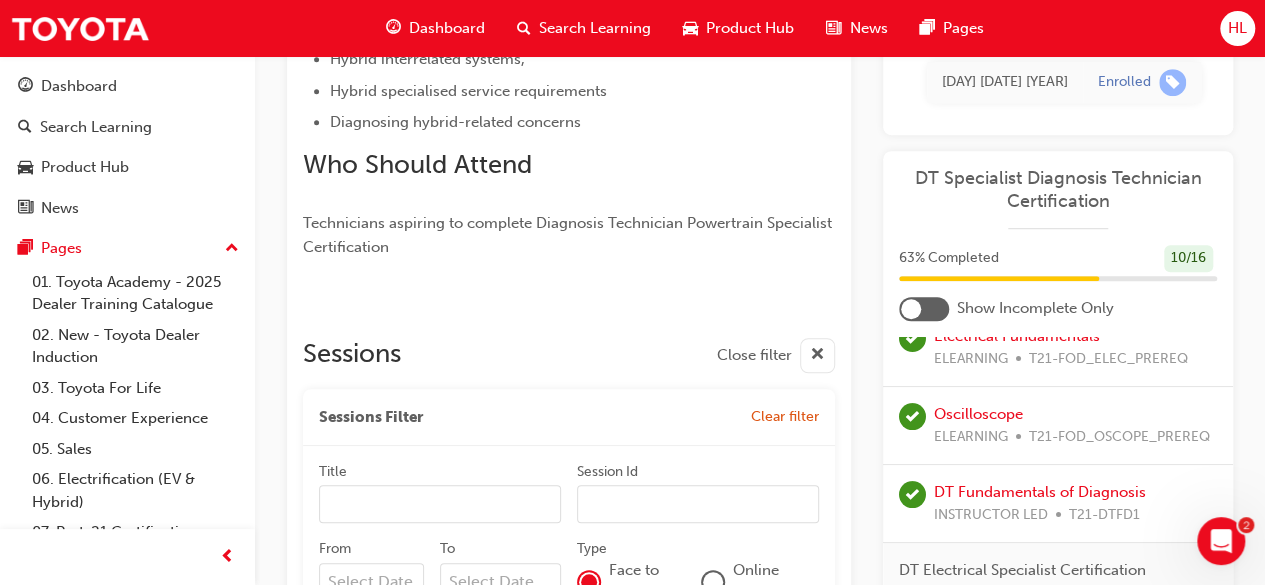 click at bounding box center (817, 355) 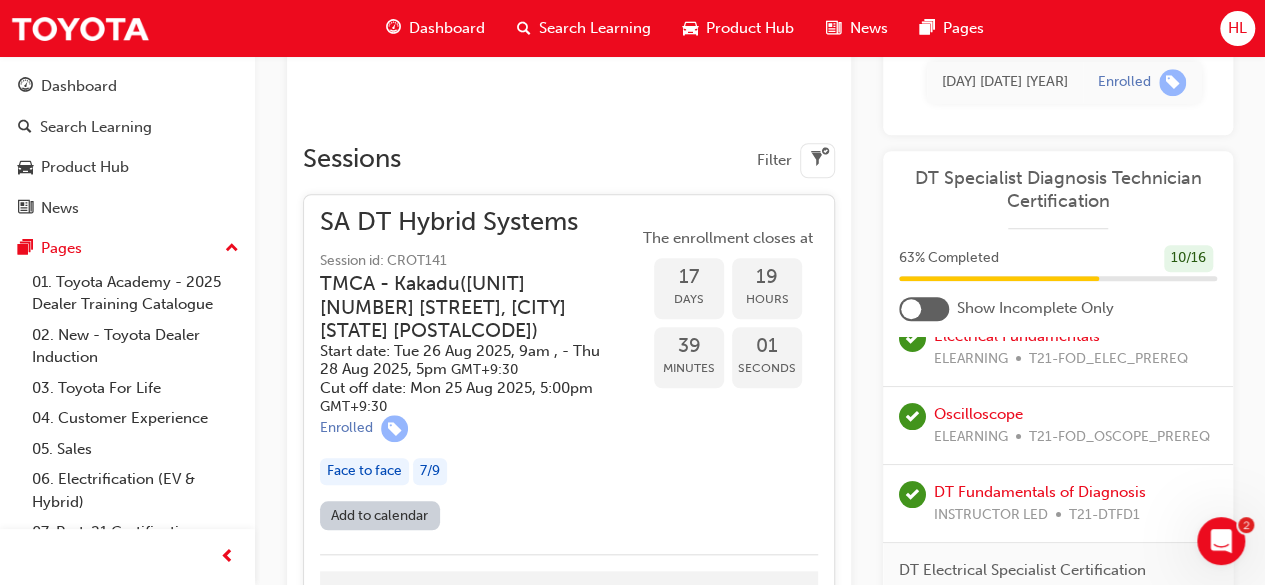 scroll, scrollTop: 800, scrollLeft: 0, axis: vertical 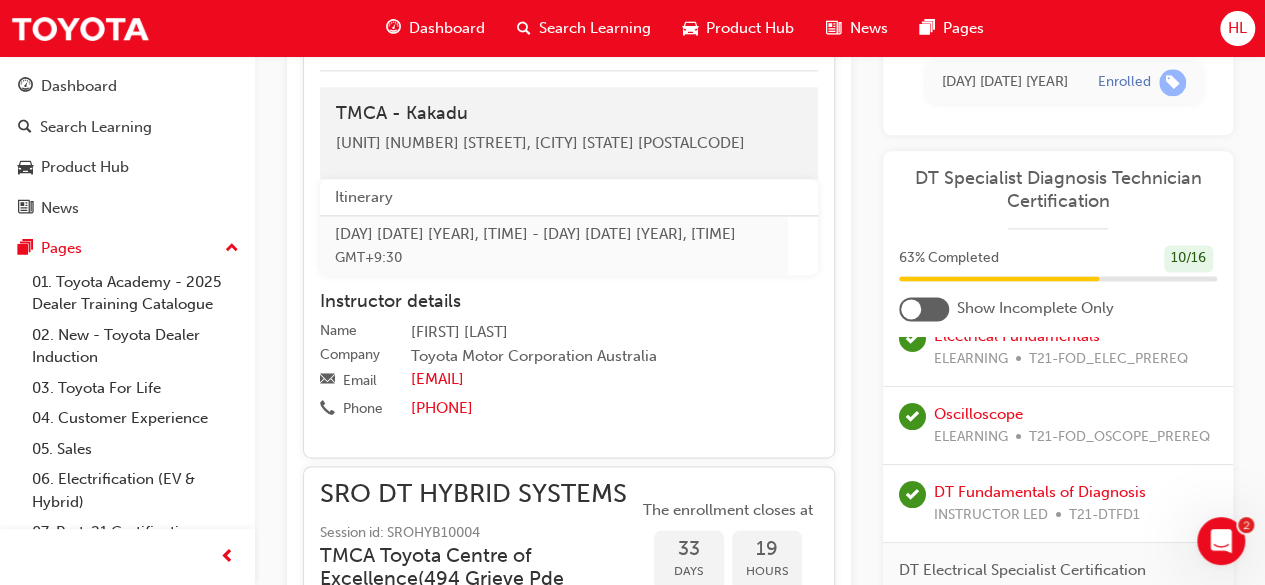 click at bounding box center [911, 309] 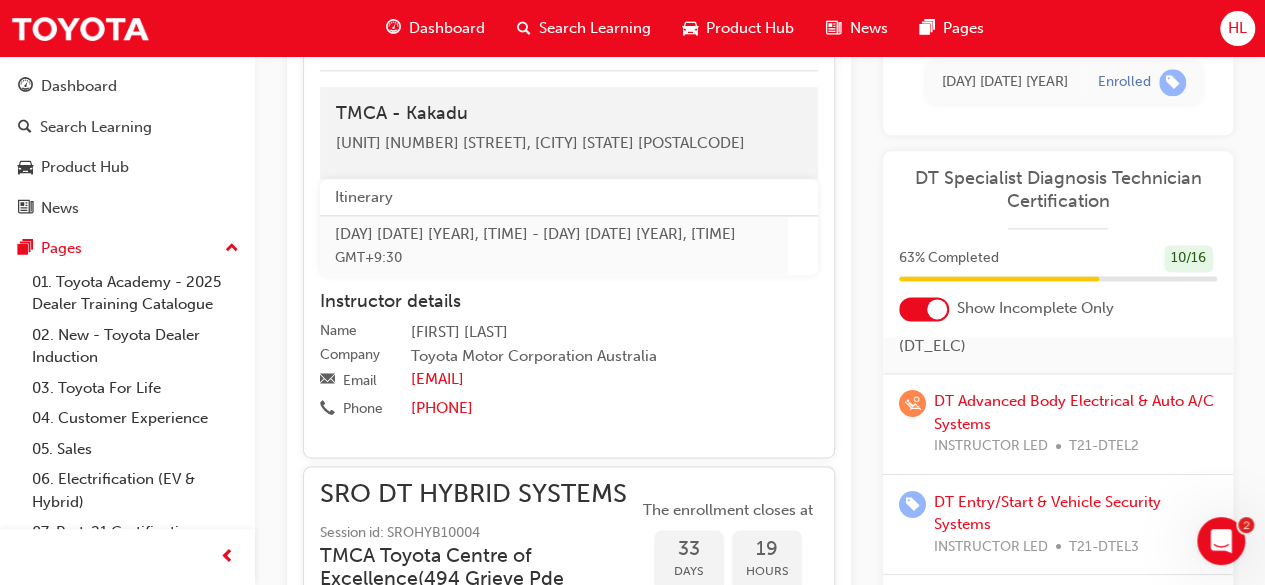 scroll, scrollTop: 0, scrollLeft: 0, axis: both 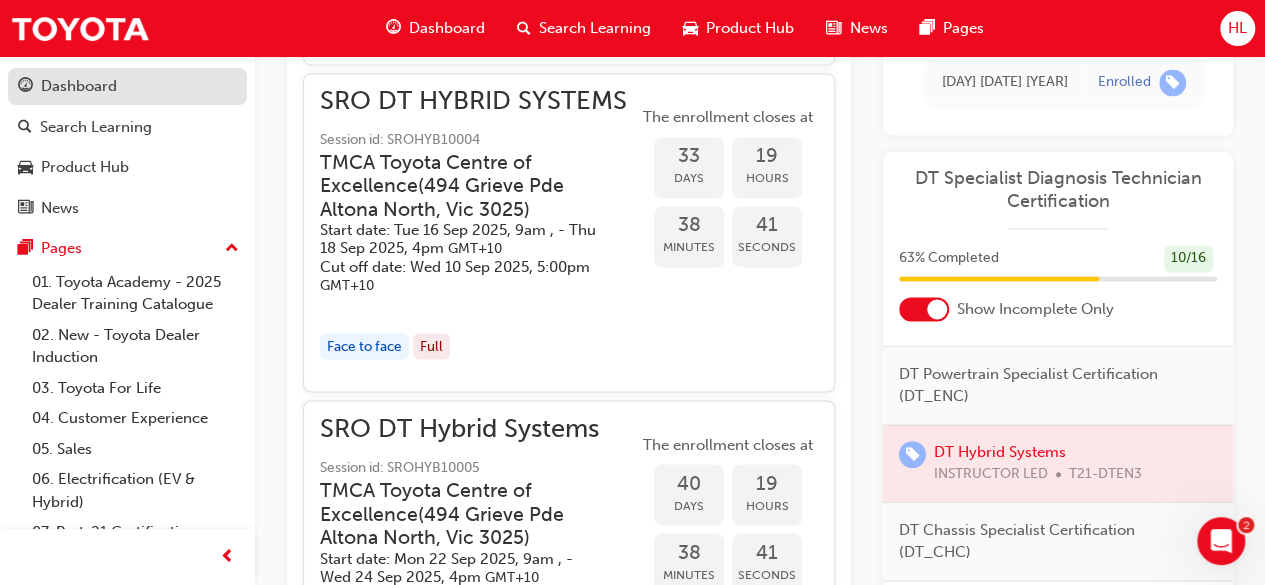 click on "Dashboard" at bounding box center (79, 86) 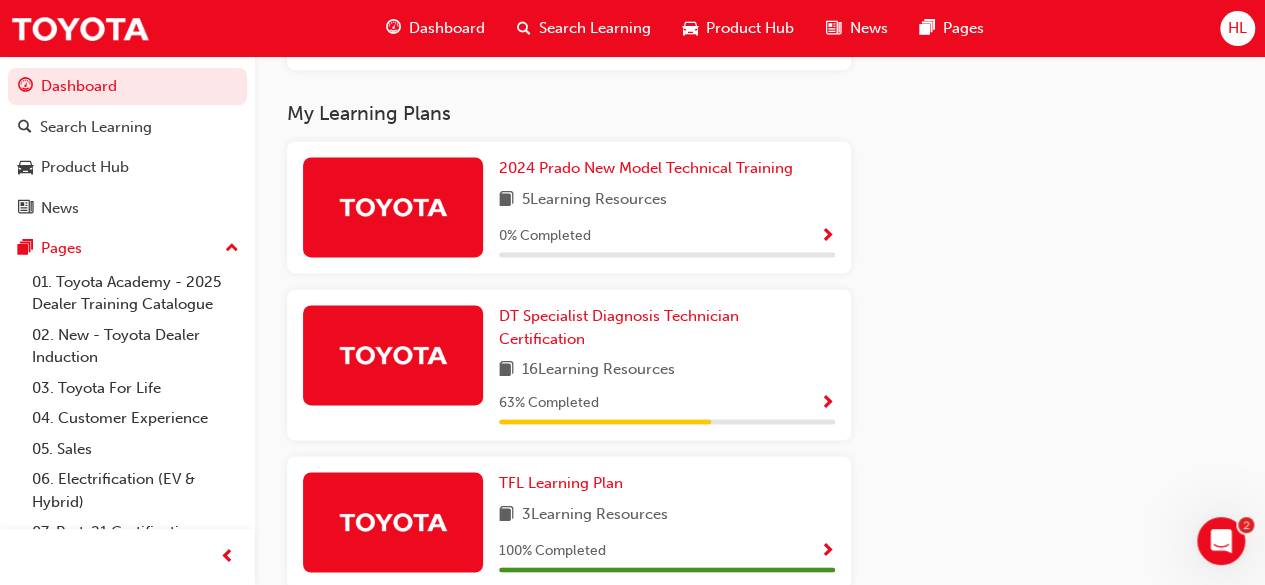 scroll, scrollTop: 1293, scrollLeft: 0, axis: vertical 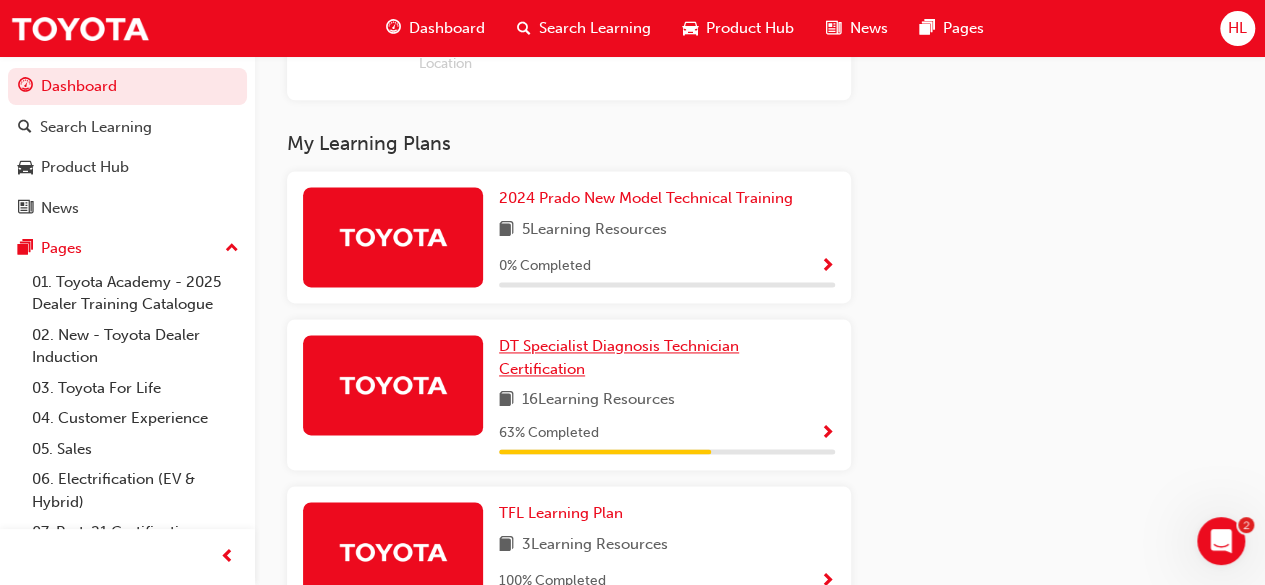 click on "DT Specialist Diagnosis Technician Certification" at bounding box center (619, 357) 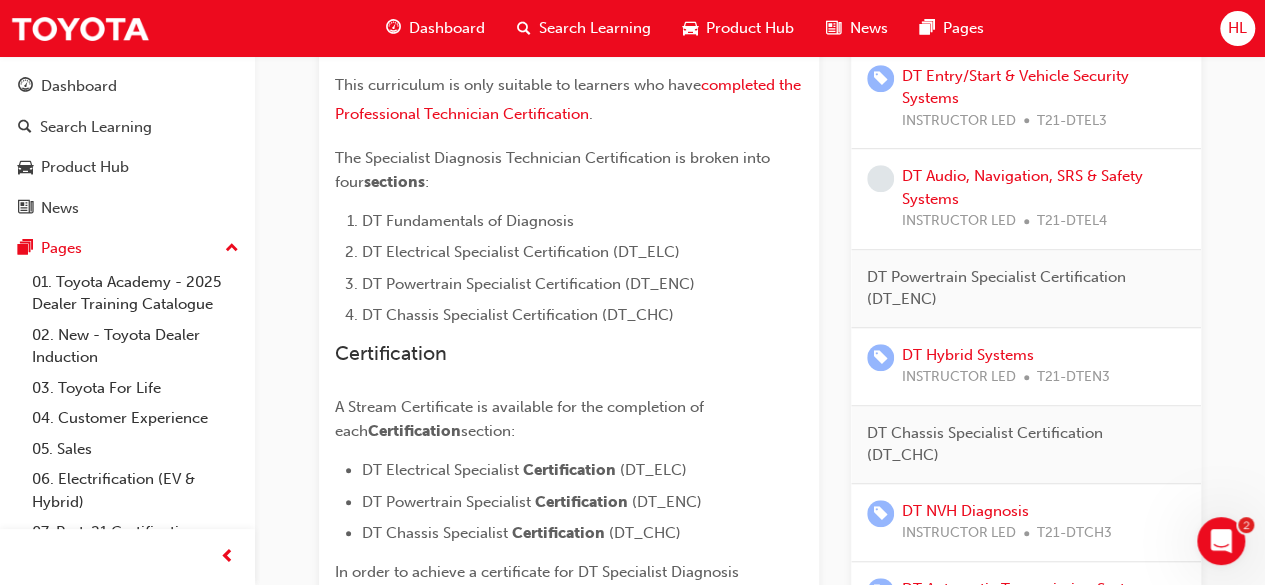 scroll, scrollTop: 315, scrollLeft: 0, axis: vertical 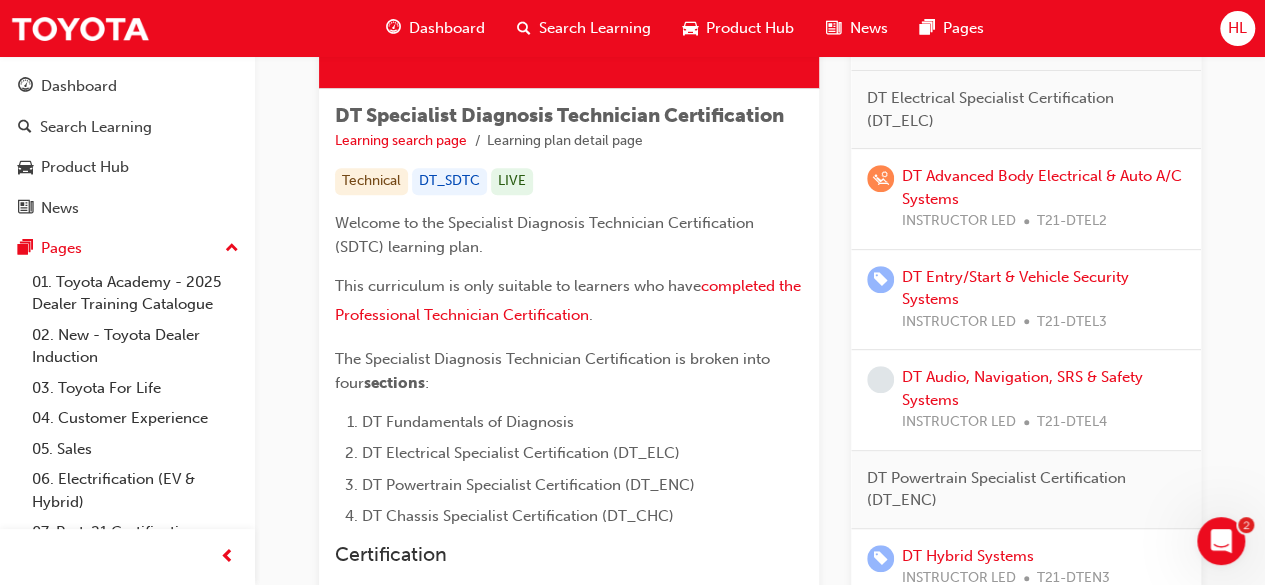 click on "Learning plan detail page" at bounding box center [565, 141] 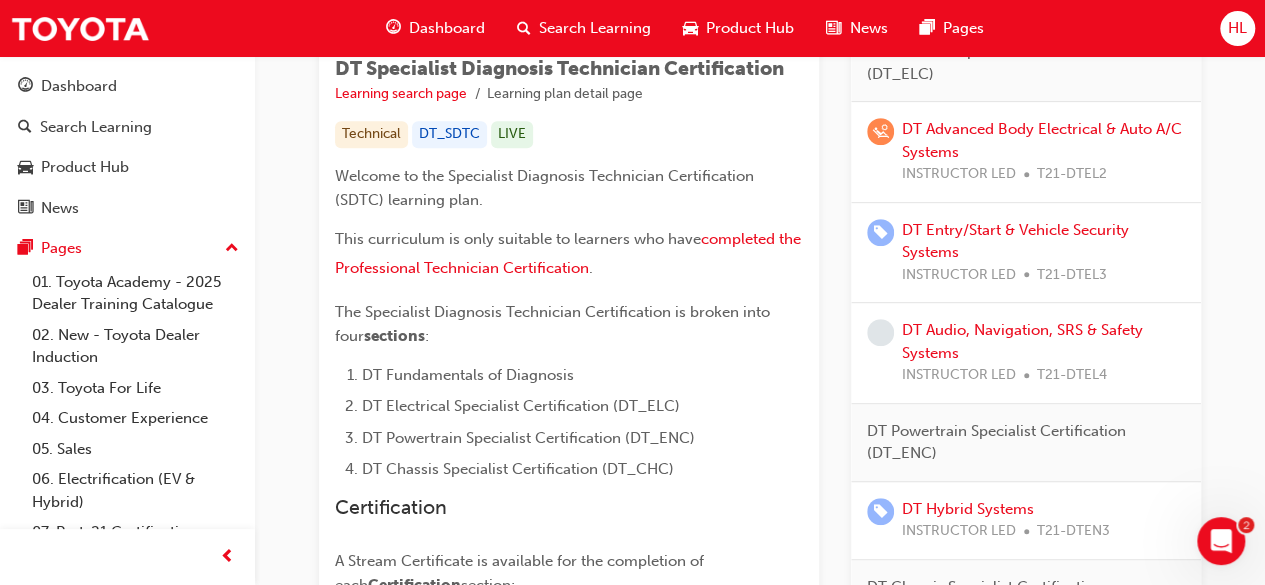 scroll, scrollTop: 0, scrollLeft: 0, axis: both 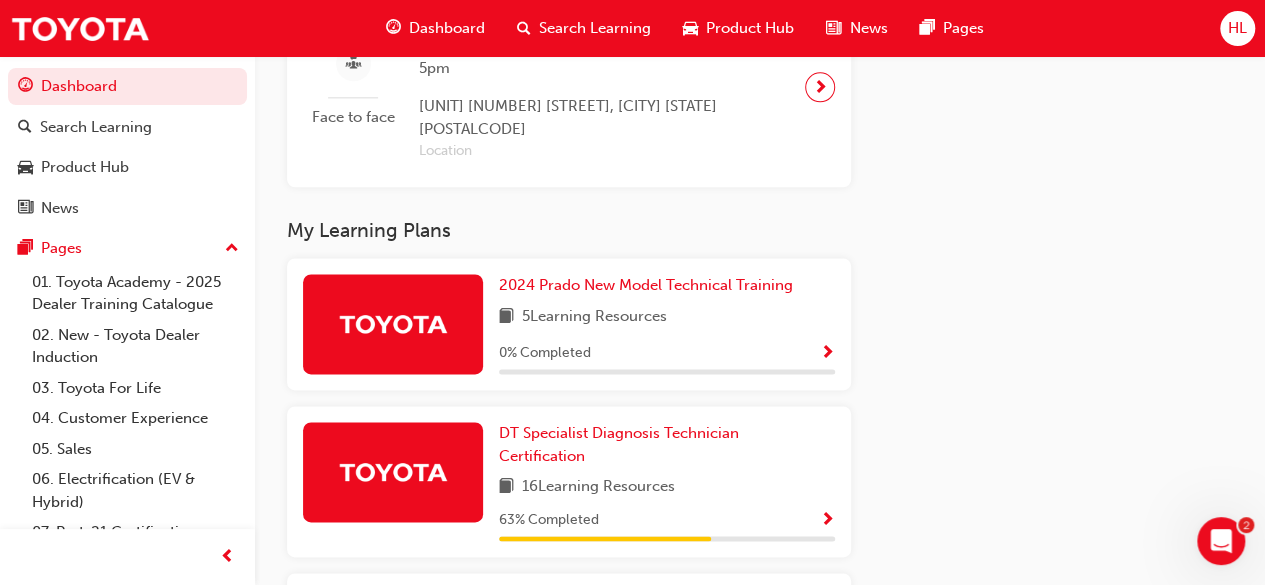 click at bounding box center (827, 354) 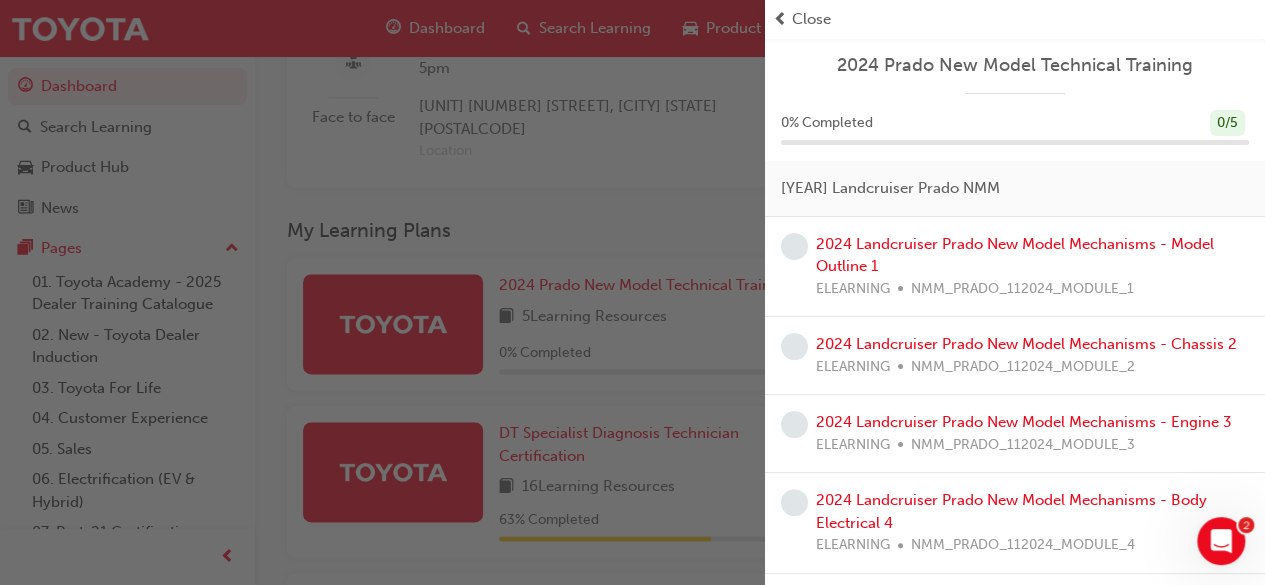 scroll, scrollTop: 86, scrollLeft: 0, axis: vertical 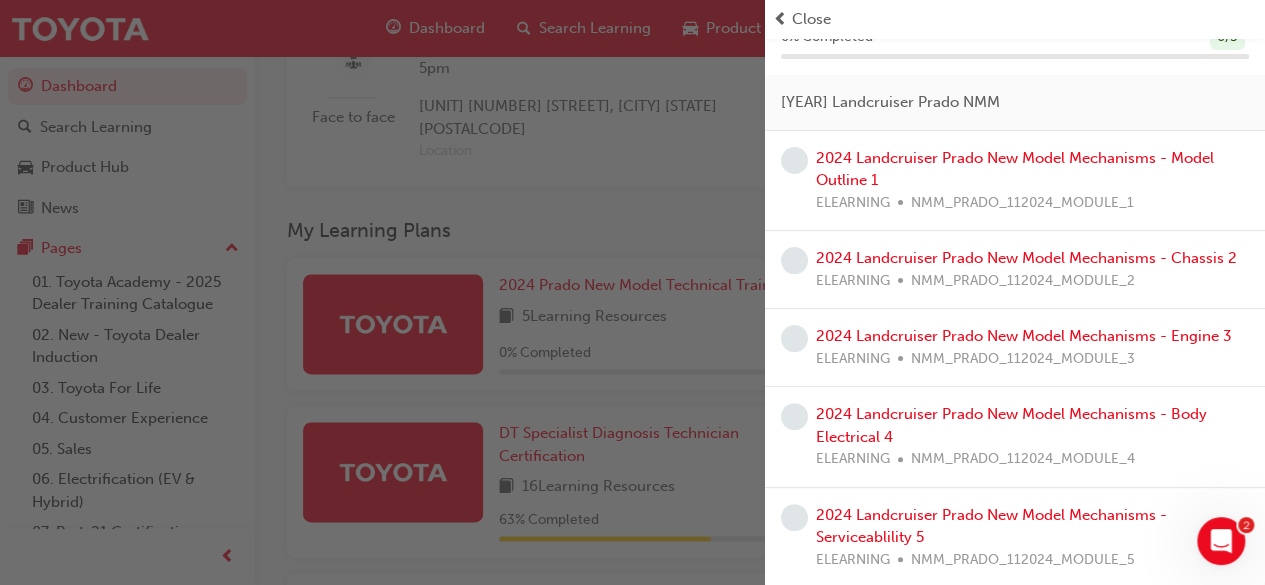 click at bounding box center [382, 292] 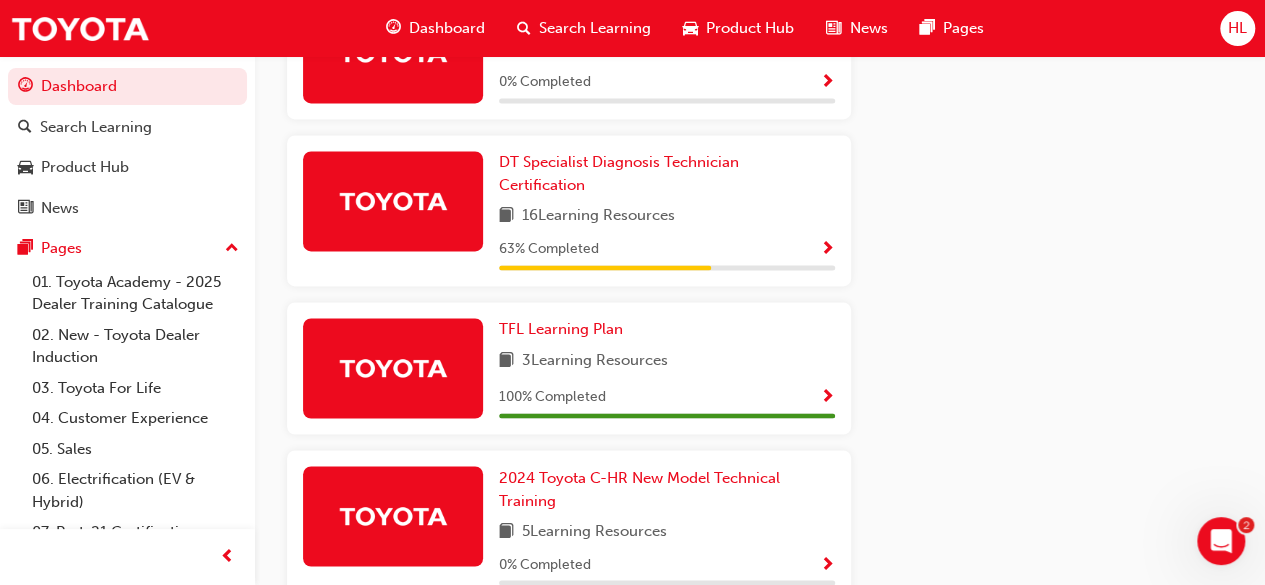 scroll, scrollTop: 1506, scrollLeft: 0, axis: vertical 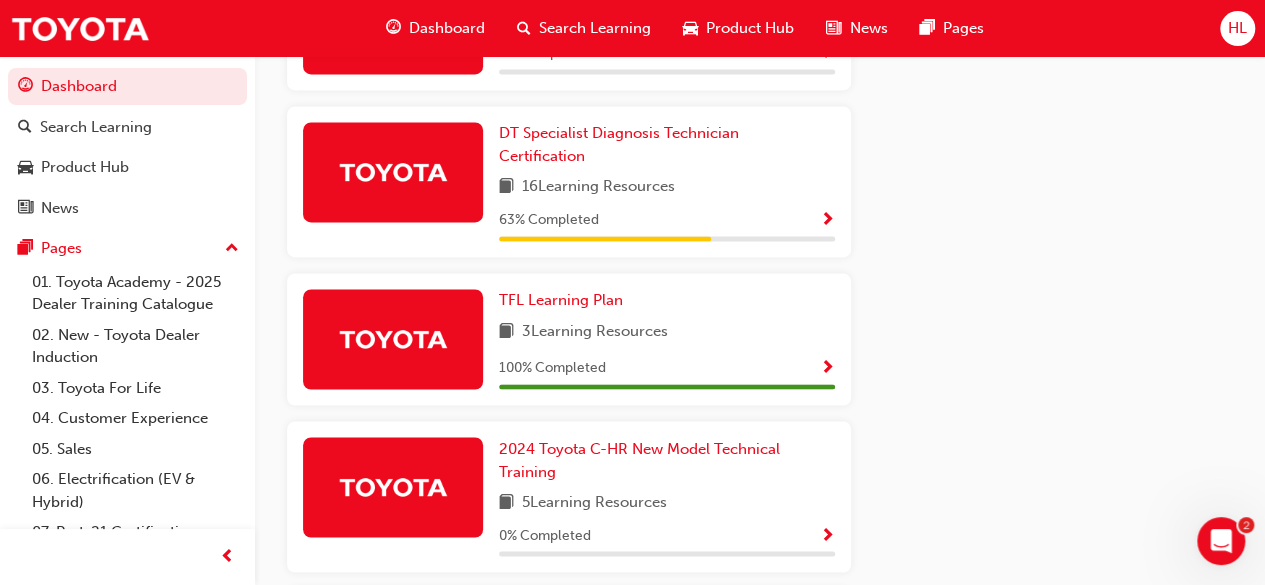click on "[YEAR] Toyota C-HR New Model Technical Training 5  Learning Resources 0 % Completed" at bounding box center (569, 496) 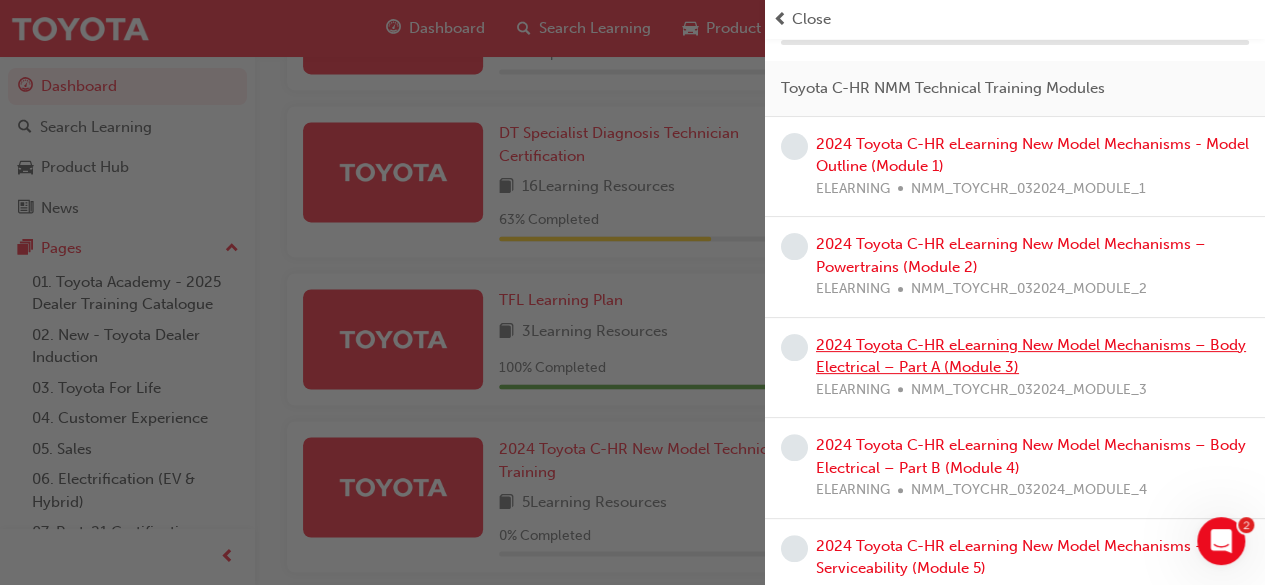 scroll, scrollTop: 131, scrollLeft: 0, axis: vertical 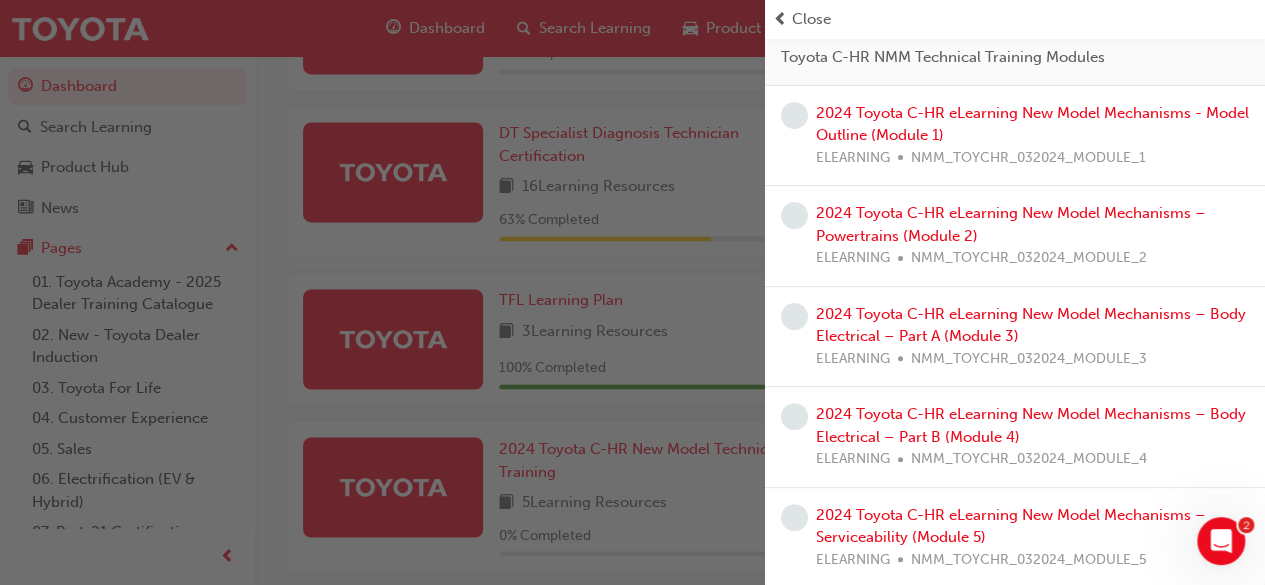 click at bounding box center (382, 292) 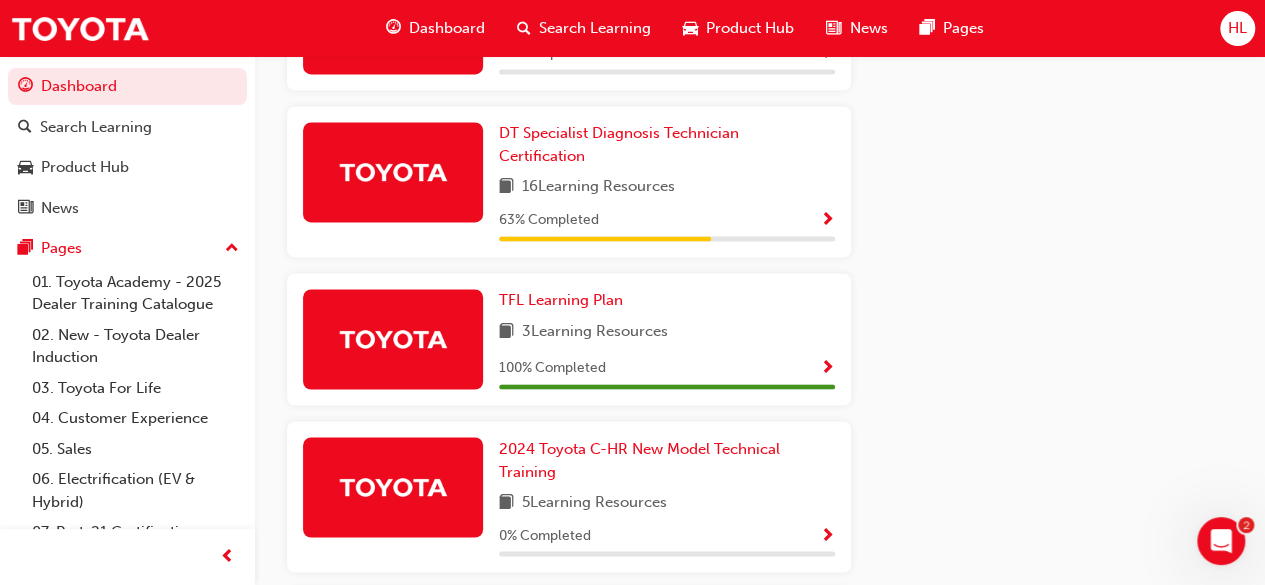 scroll, scrollTop: 1706, scrollLeft: 0, axis: vertical 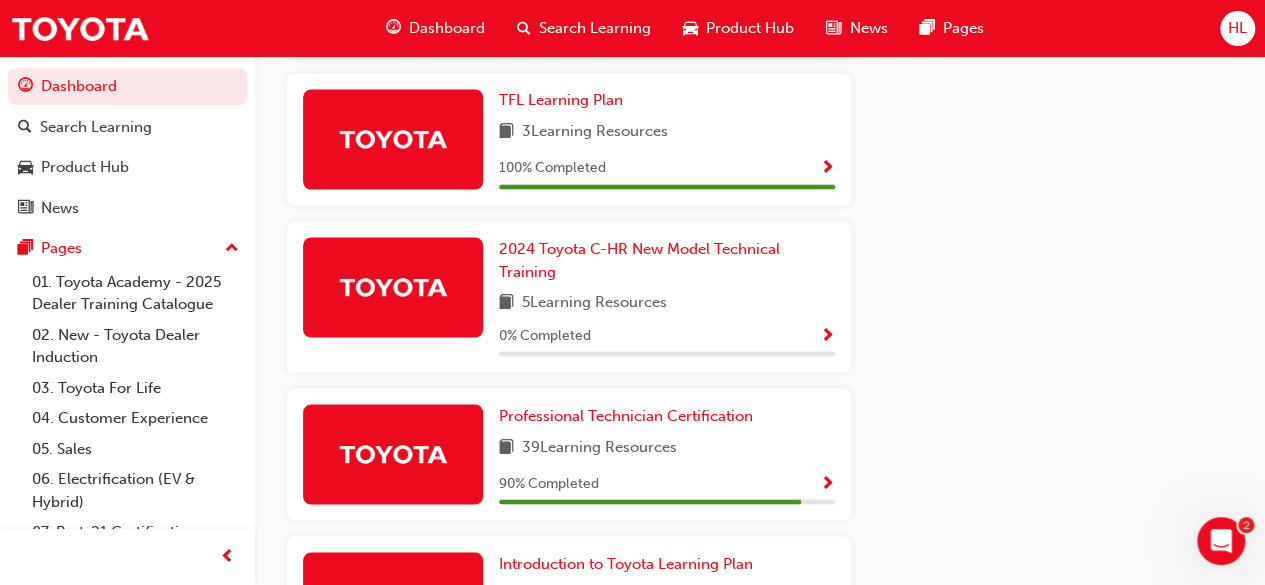 click at bounding box center [827, 484] 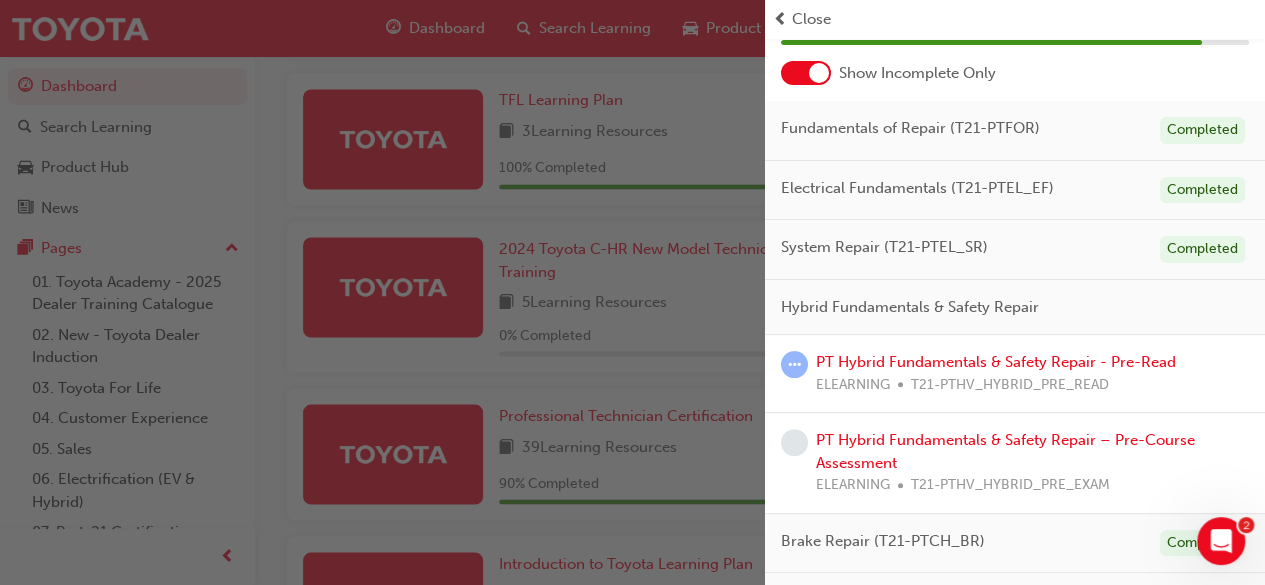 scroll, scrollTop: 200, scrollLeft: 0, axis: vertical 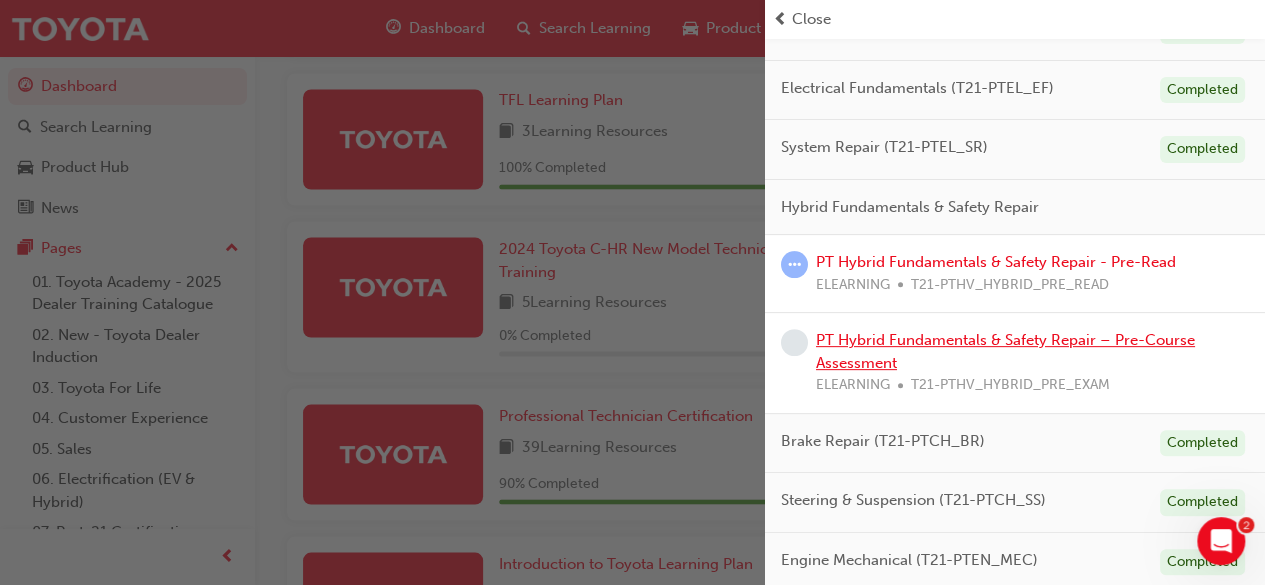 click on "PT Hybrid Fundamentals & Safety Repair – Pre-Course Assessment" at bounding box center (1005, 351) 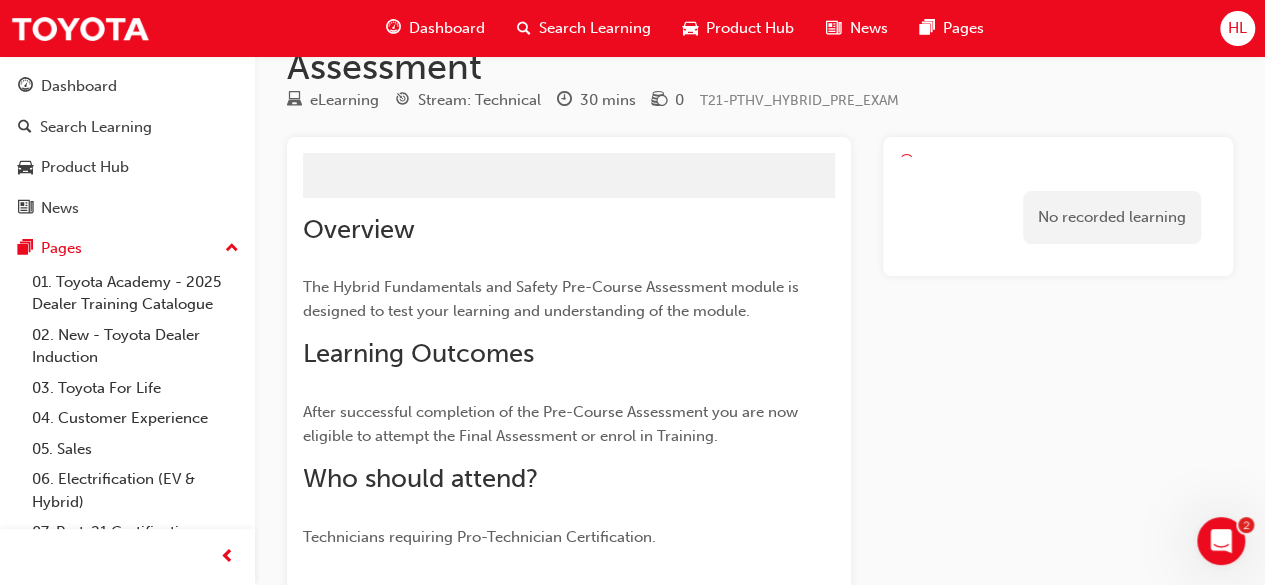 scroll, scrollTop: 44, scrollLeft: 0, axis: vertical 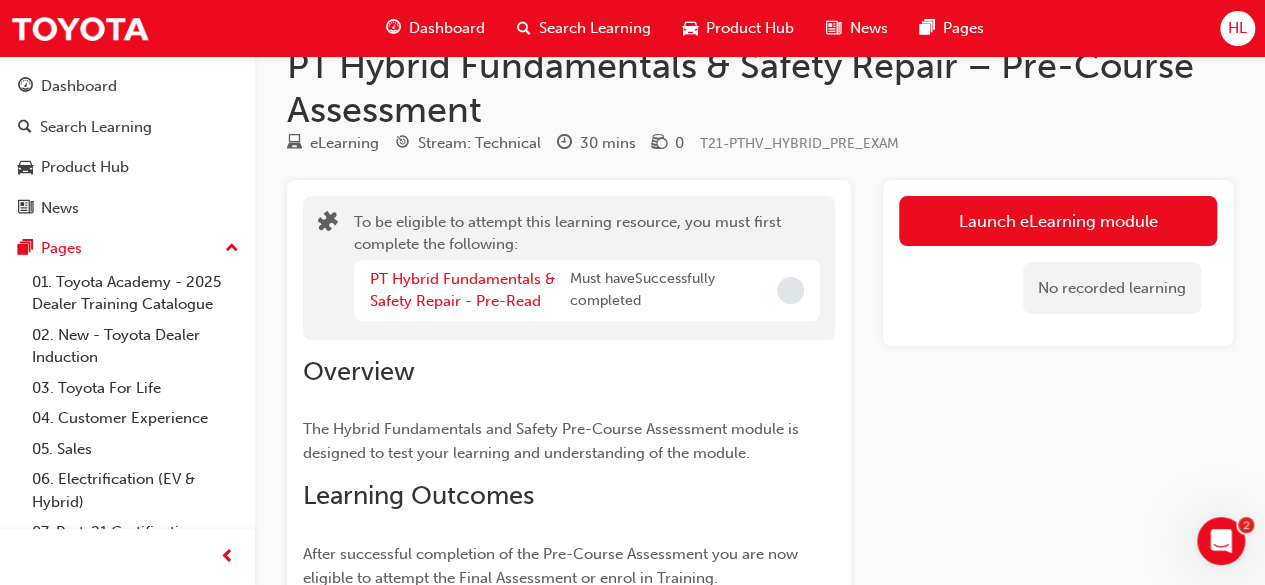 click at bounding box center [790, 290] 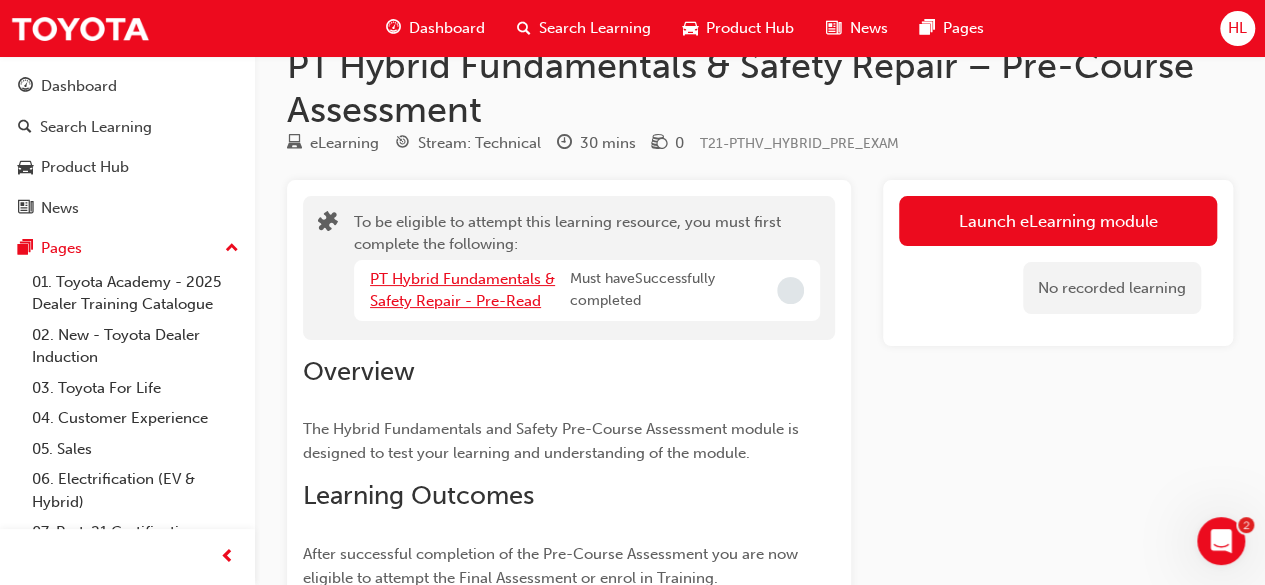 click on "PT Hybrid Fundamentals & Safety Repair - Pre-Read" at bounding box center [462, 290] 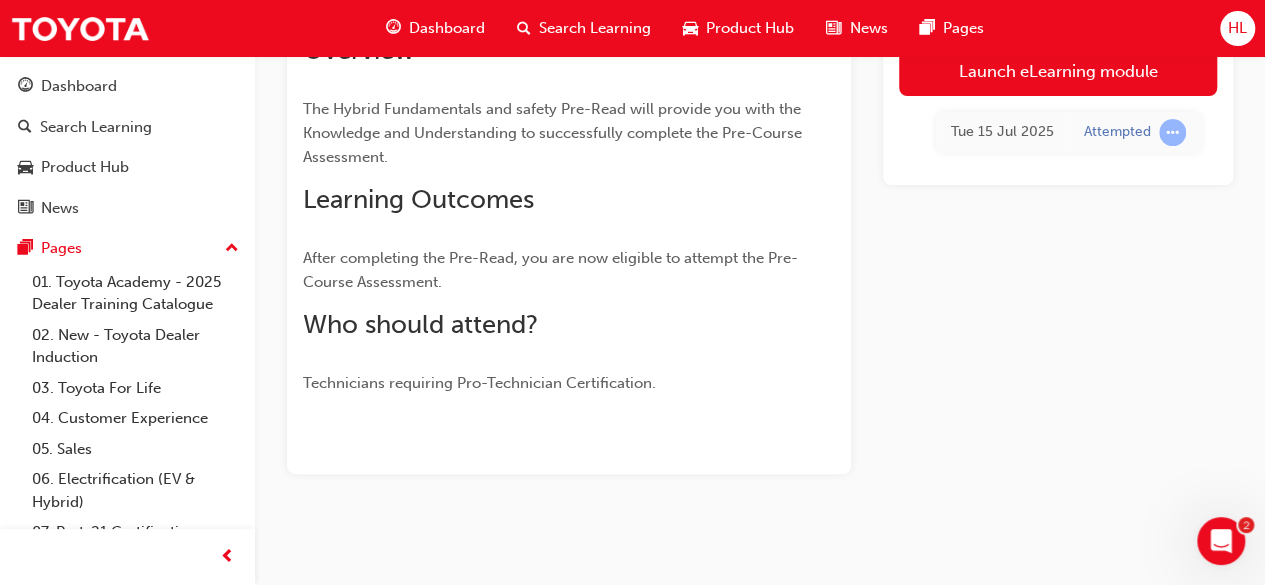 scroll, scrollTop: 254, scrollLeft: 0, axis: vertical 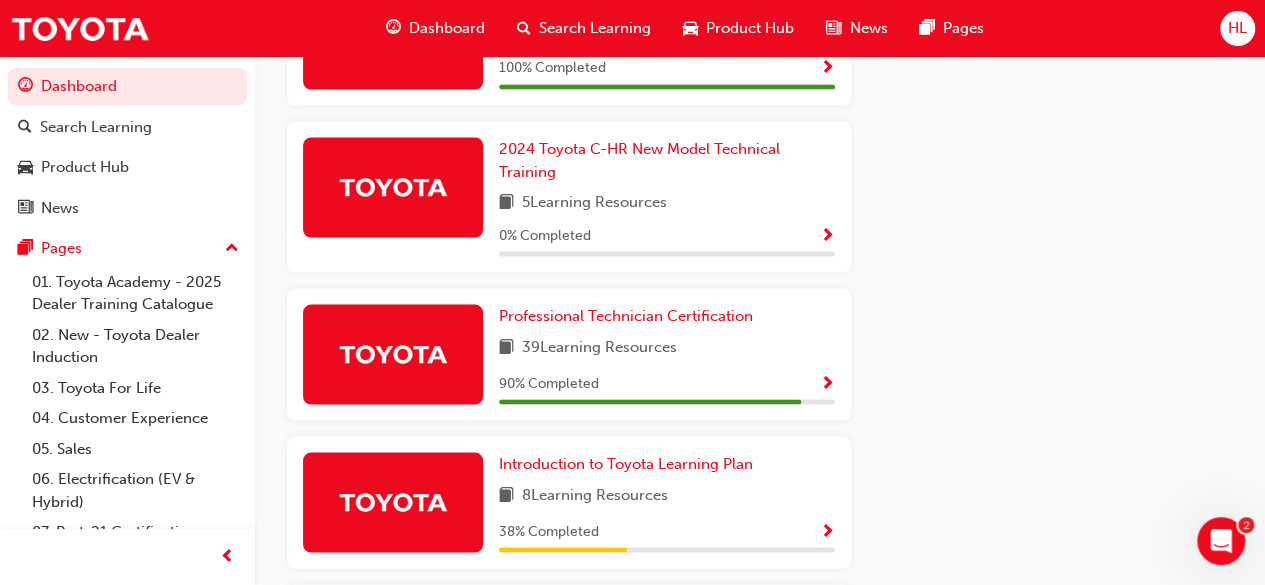 click on "8  Learning Resources" at bounding box center [595, 495] 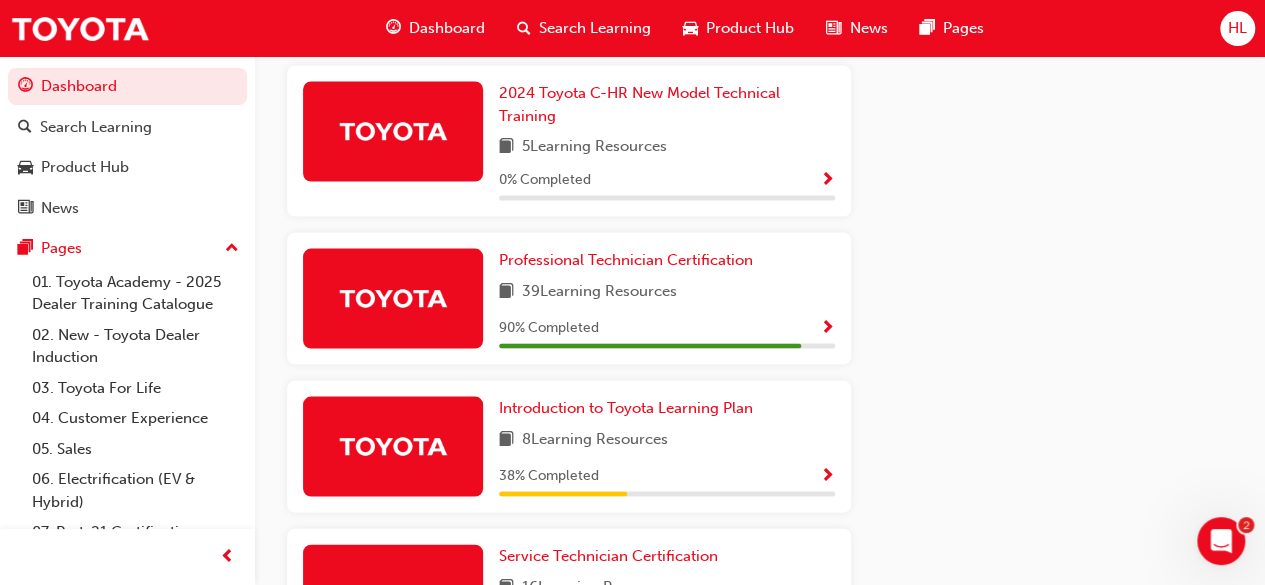 scroll, scrollTop: 1906, scrollLeft: 0, axis: vertical 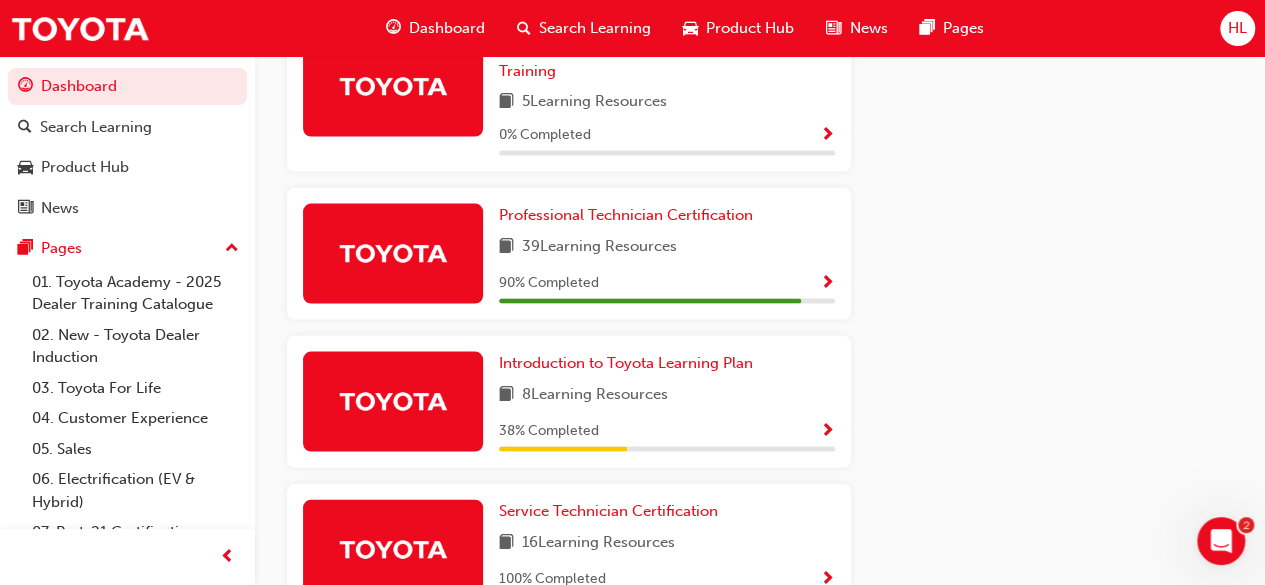 click at bounding box center [827, 432] 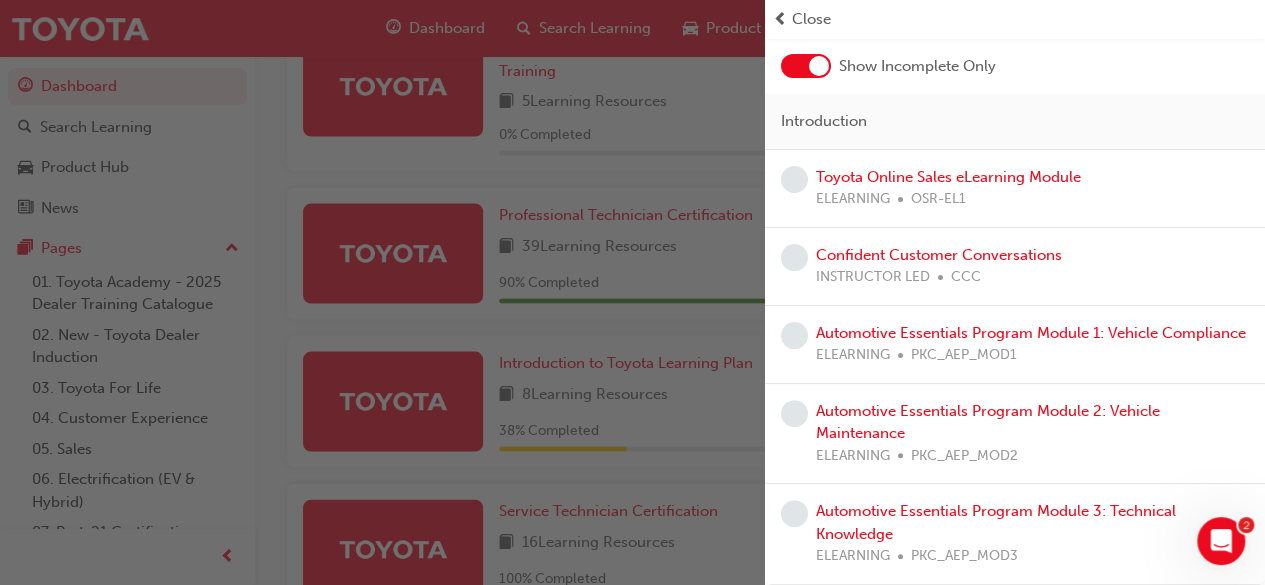scroll, scrollTop: 126, scrollLeft: 0, axis: vertical 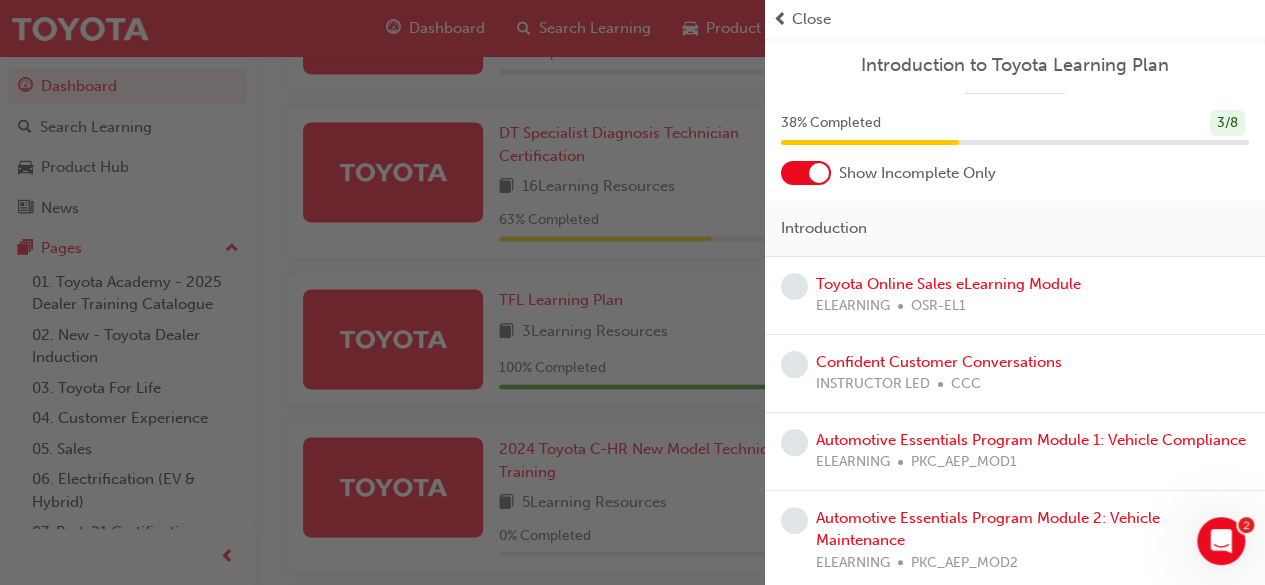 click at bounding box center [780, 19] 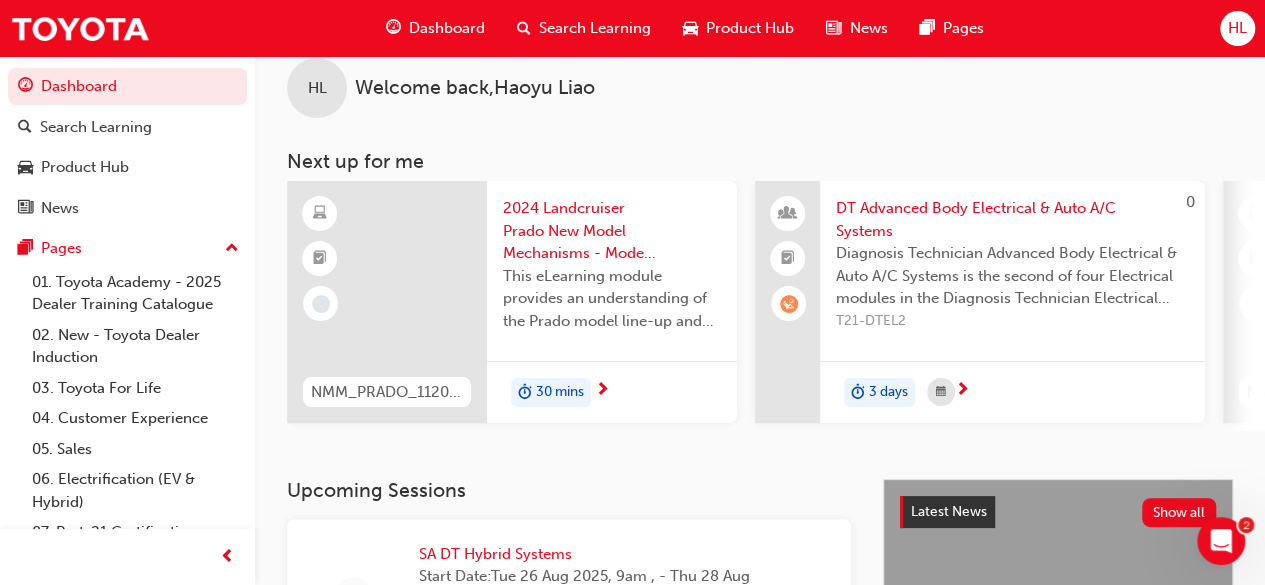 scroll, scrollTop: 6, scrollLeft: 0, axis: vertical 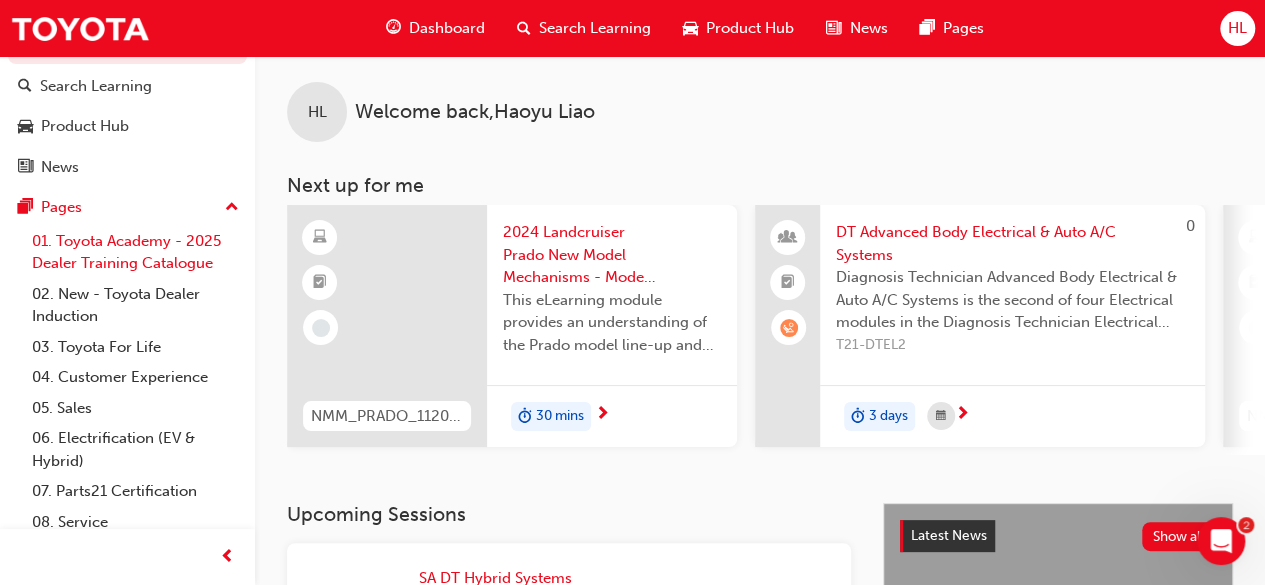 click on "01. Toyota Academy - 2025 Dealer Training Catalogue" at bounding box center [135, 252] 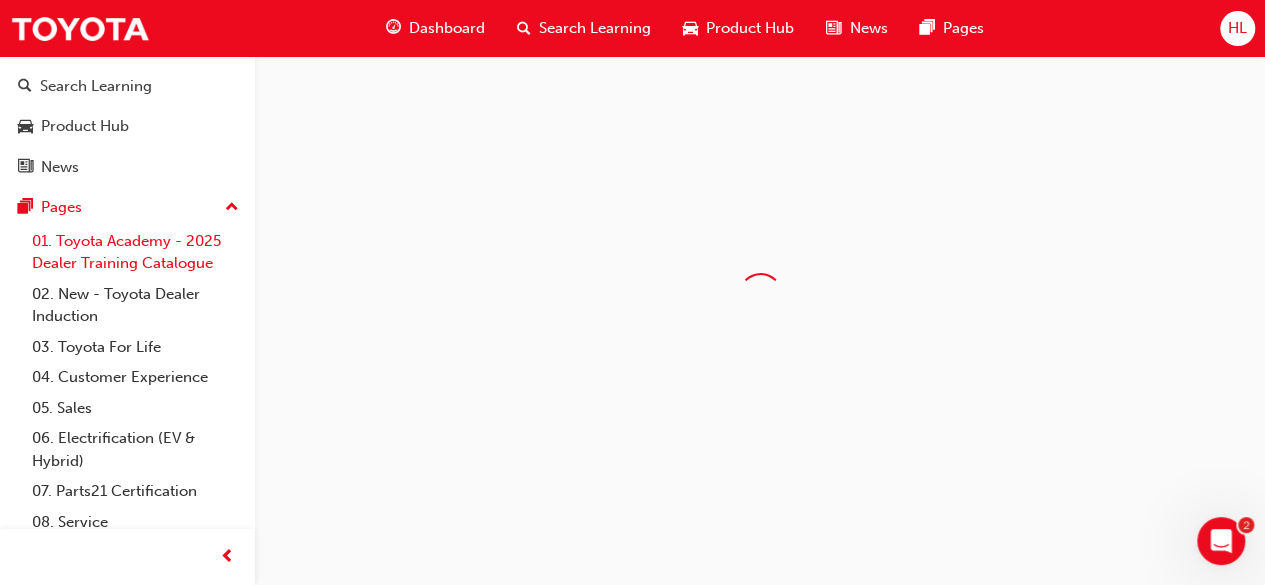 scroll, scrollTop: 0, scrollLeft: 0, axis: both 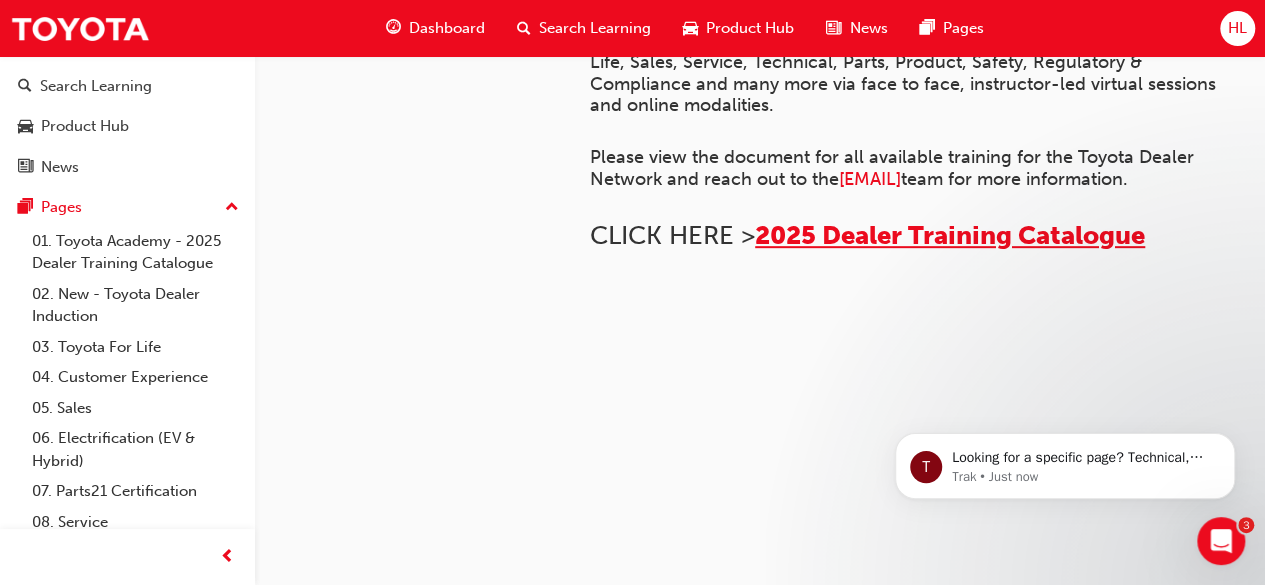 click on "2025 Dealer Training Catalogue" at bounding box center [950, 235] 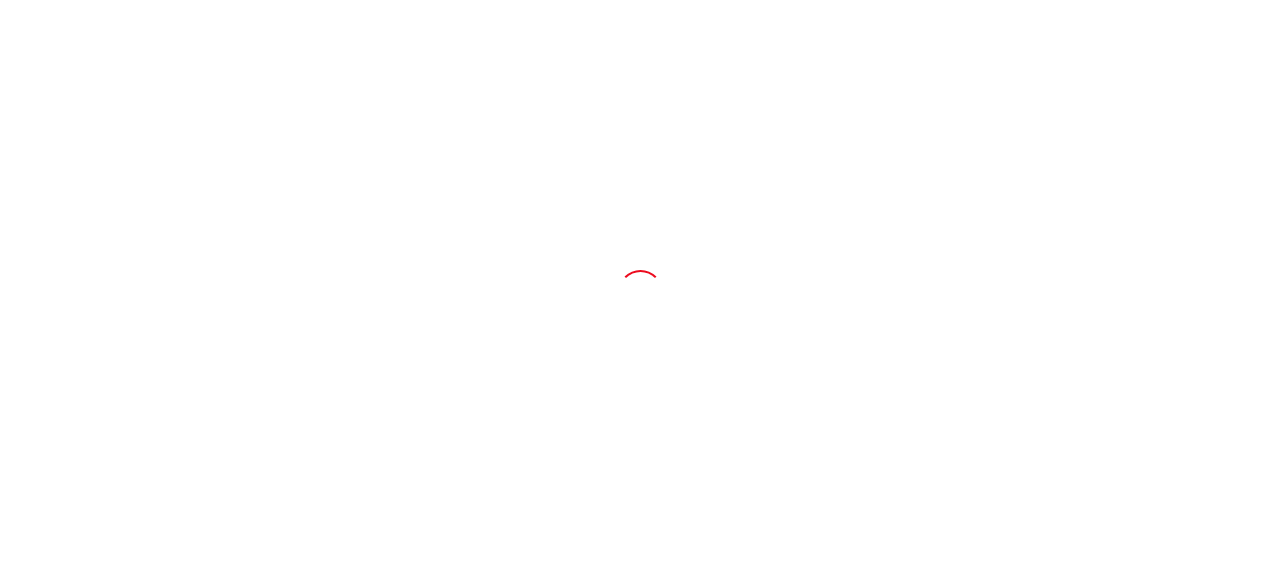 scroll, scrollTop: 0, scrollLeft: 0, axis: both 